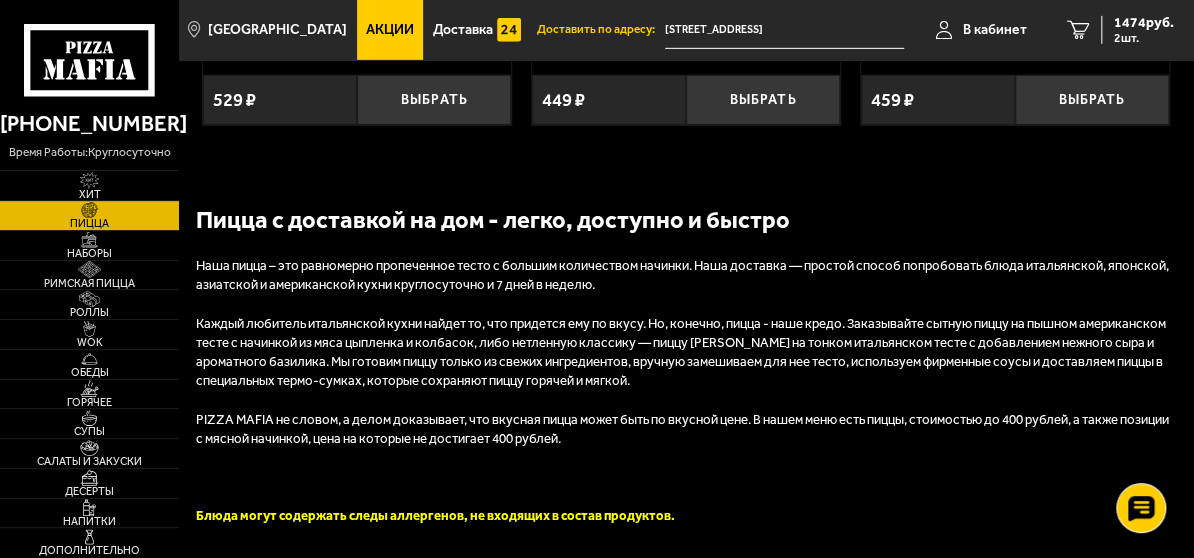 scroll, scrollTop: 6000, scrollLeft: 0, axis: vertical 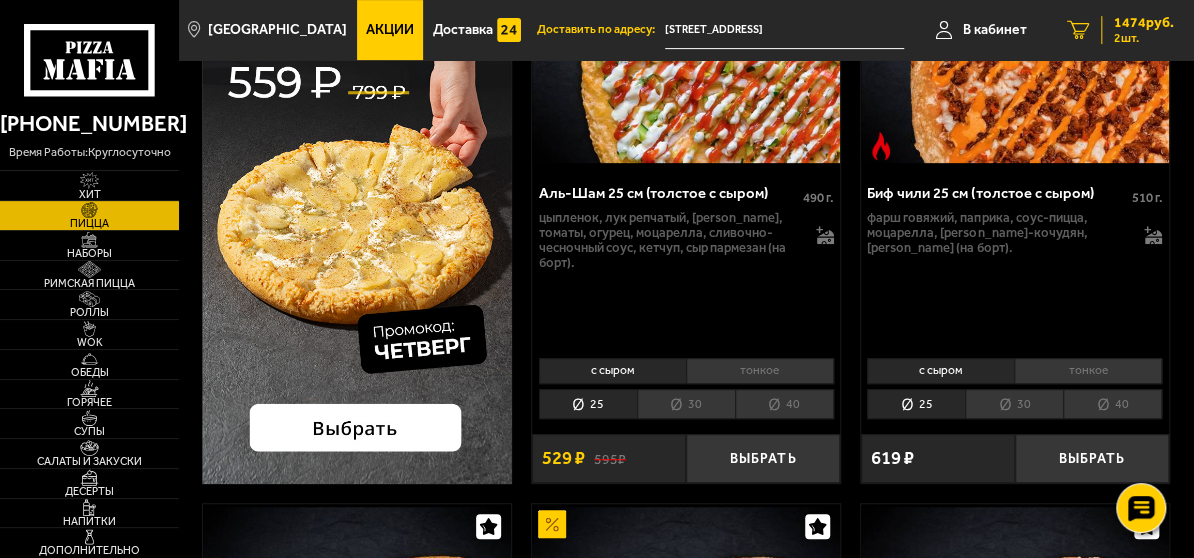 click on "1474  руб." at bounding box center (1144, 23) 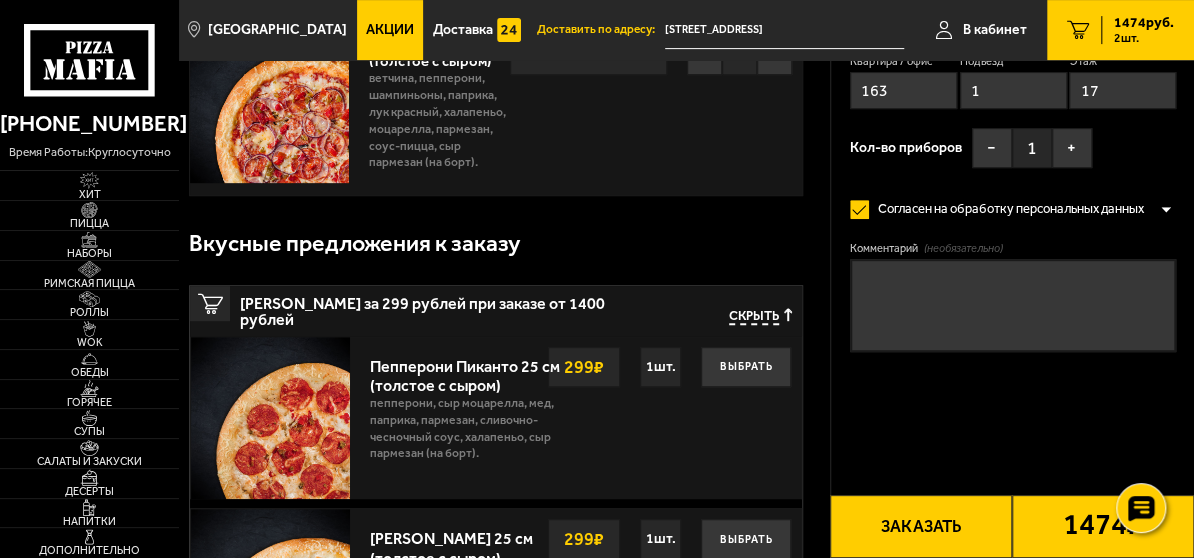 scroll, scrollTop: 0, scrollLeft: 0, axis: both 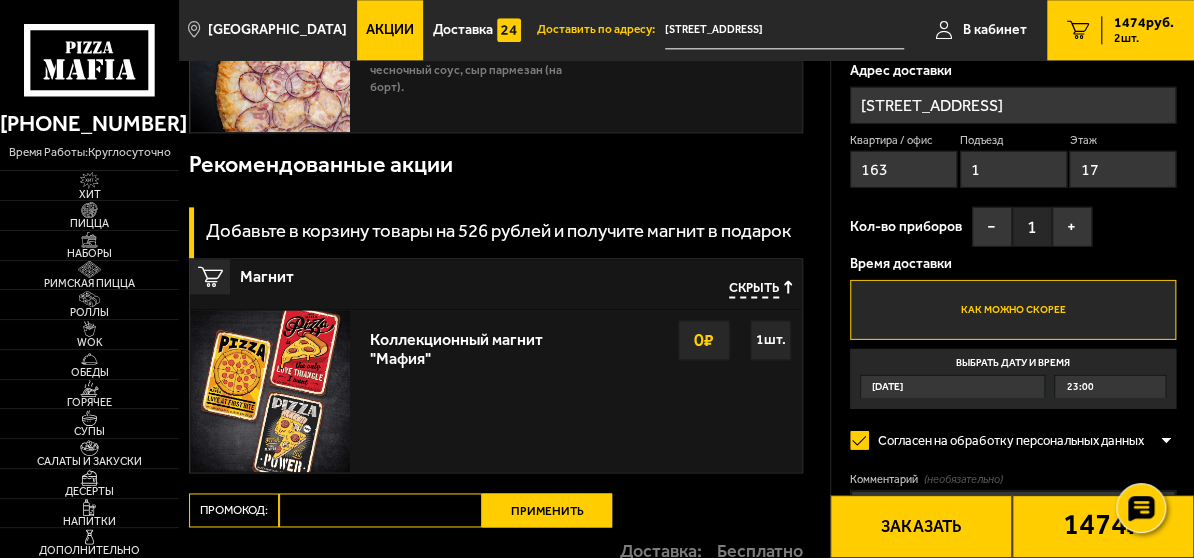 click on "Сегодня" at bounding box center (952, 386) 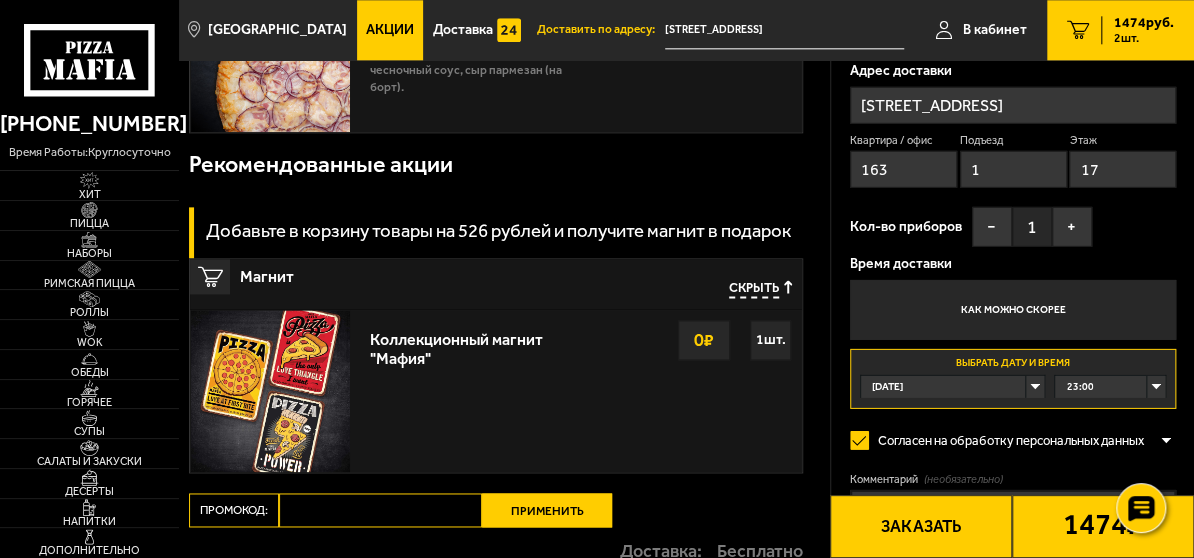 click on "Сегодня" at bounding box center [952, 386] 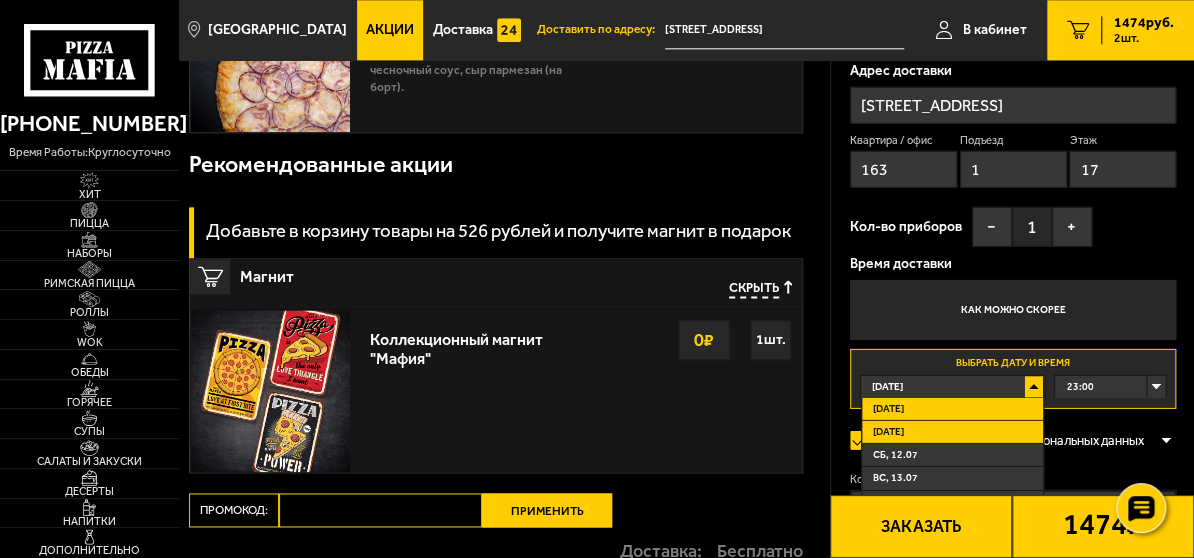 click on "Завтра" at bounding box center [952, 431] 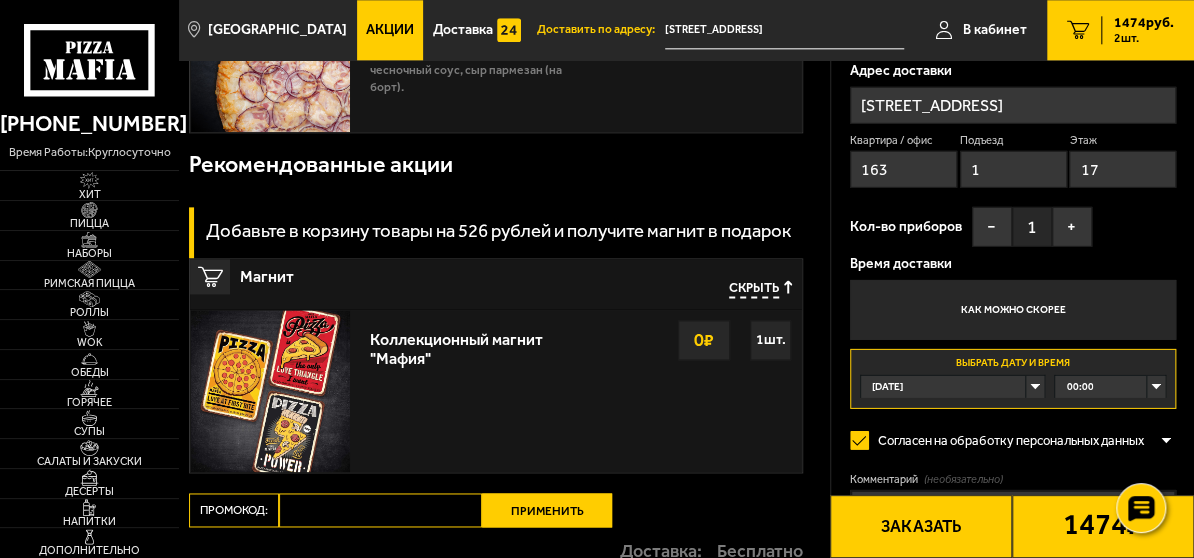 click on "00:00" at bounding box center [1110, 386] 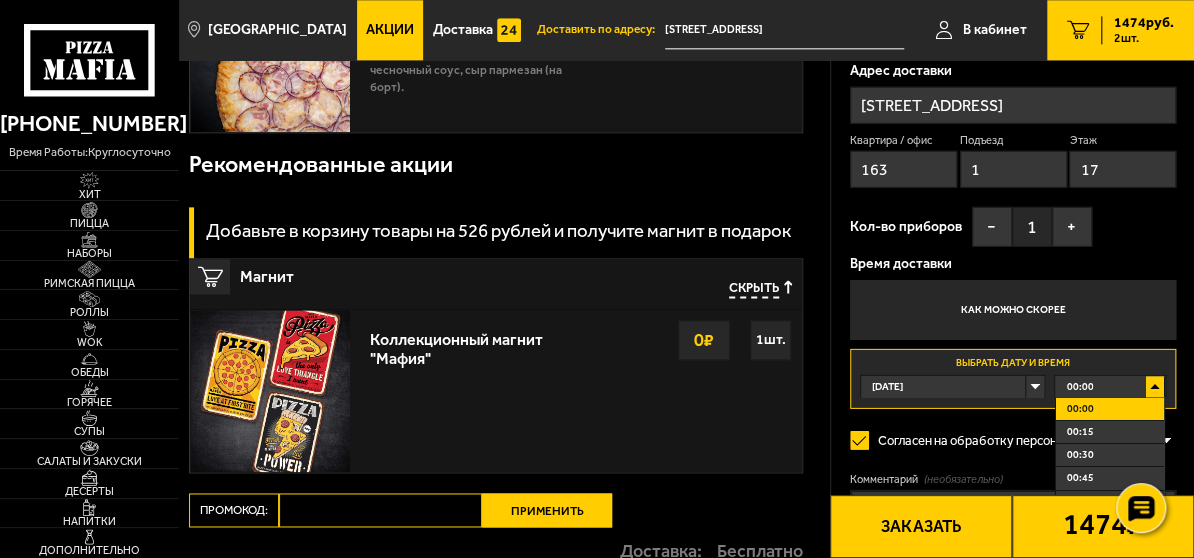 drag, startPoint x: 1163, startPoint y: 407, endPoint x: 1163, endPoint y: 422, distance: 15 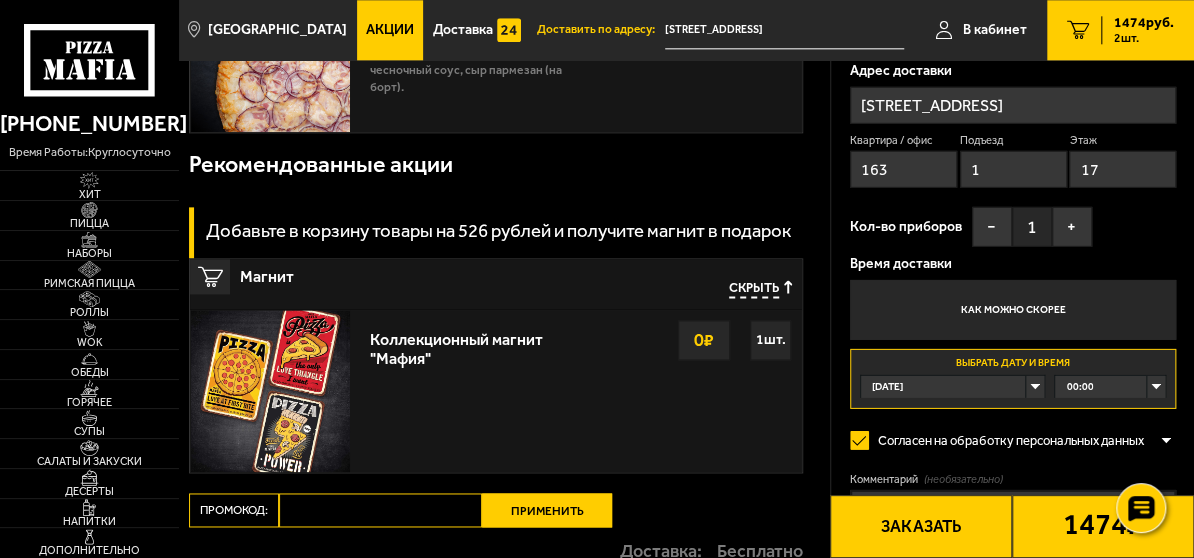 click on "00:00" at bounding box center [1110, 386] 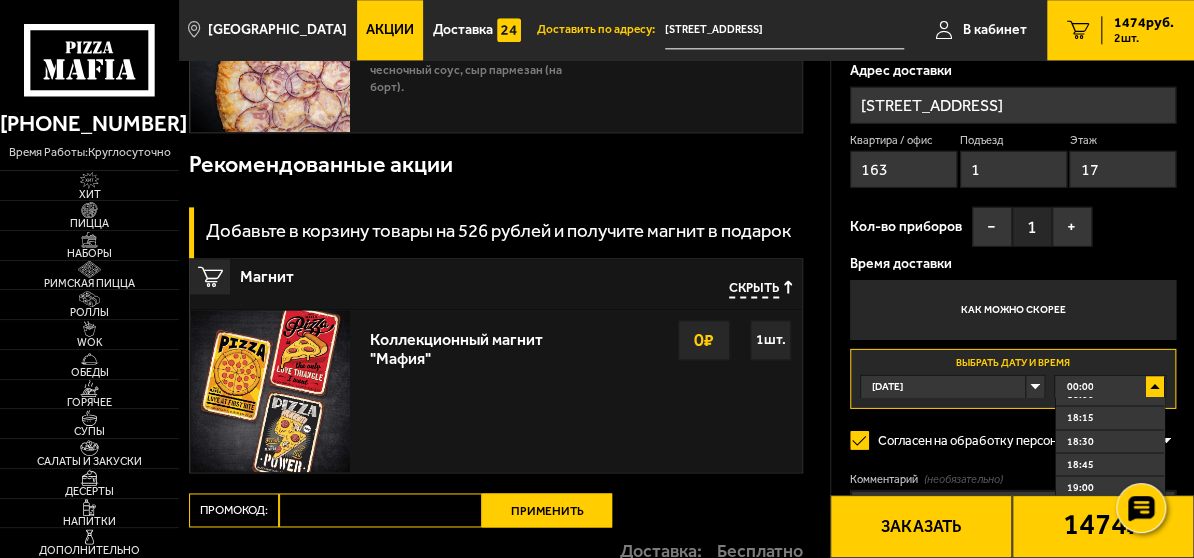 scroll, scrollTop: 1640, scrollLeft: 0, axis: vertical 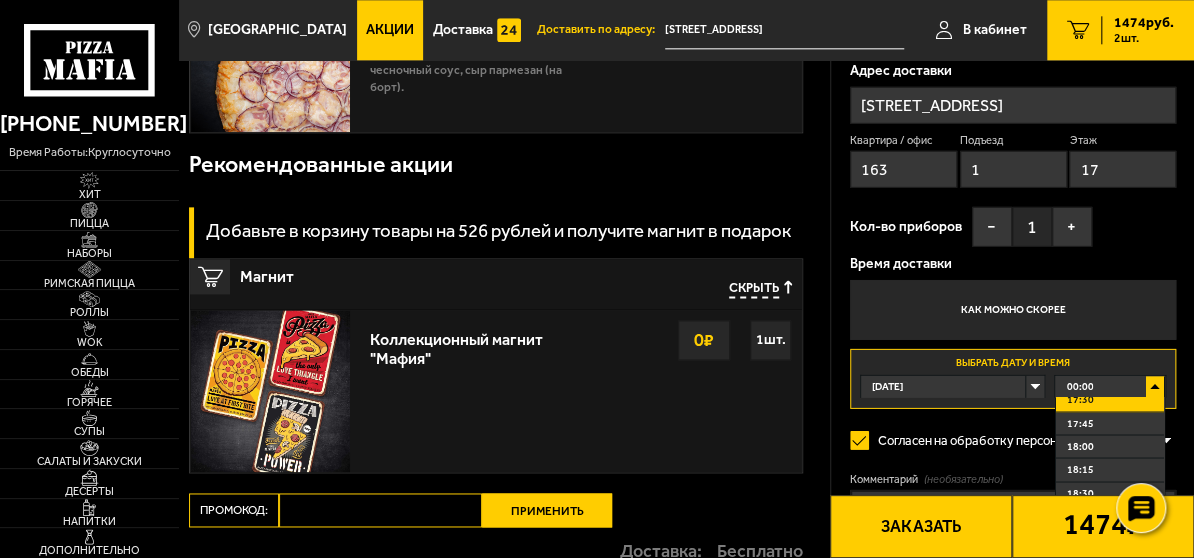 click on "17:30" at bounding box center [1110, 400] 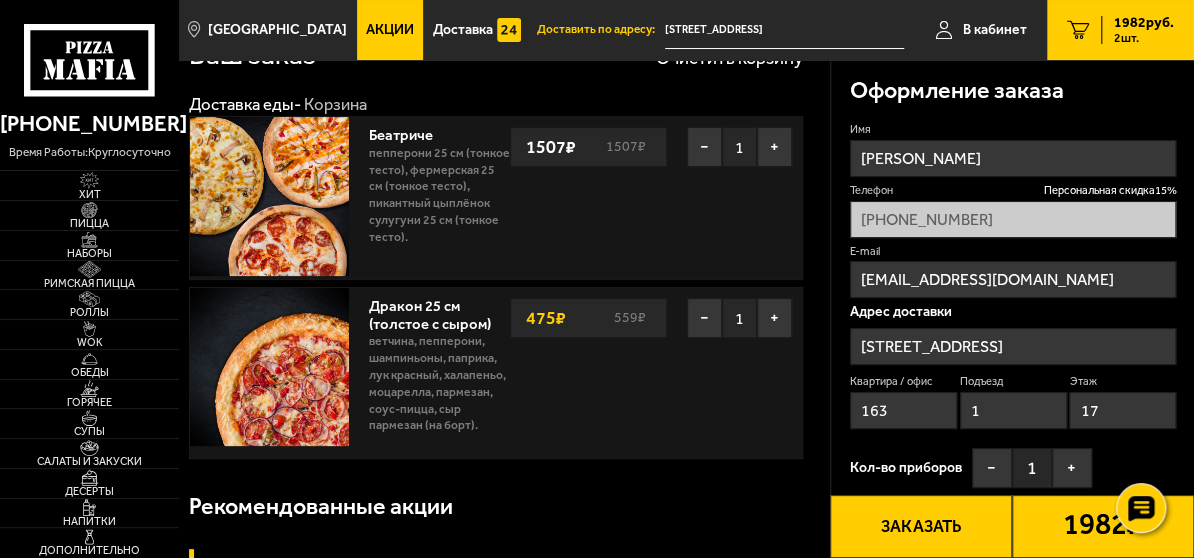 scroll, scrollTop: 0, scrollLeft: 0, axis: both 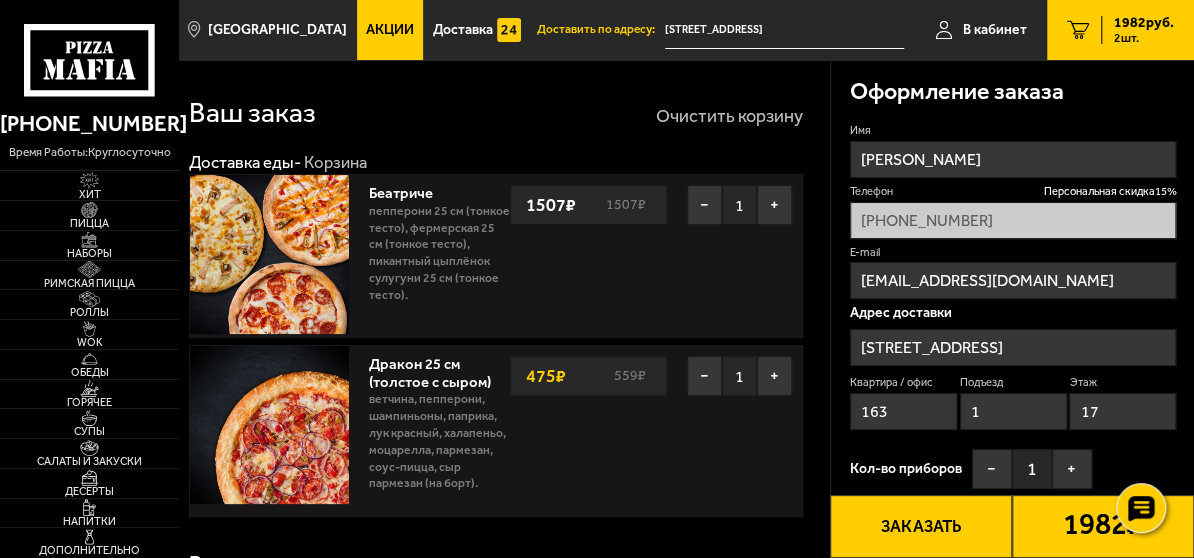 click on "Очистить корзину" at bounding box center (729, 116) 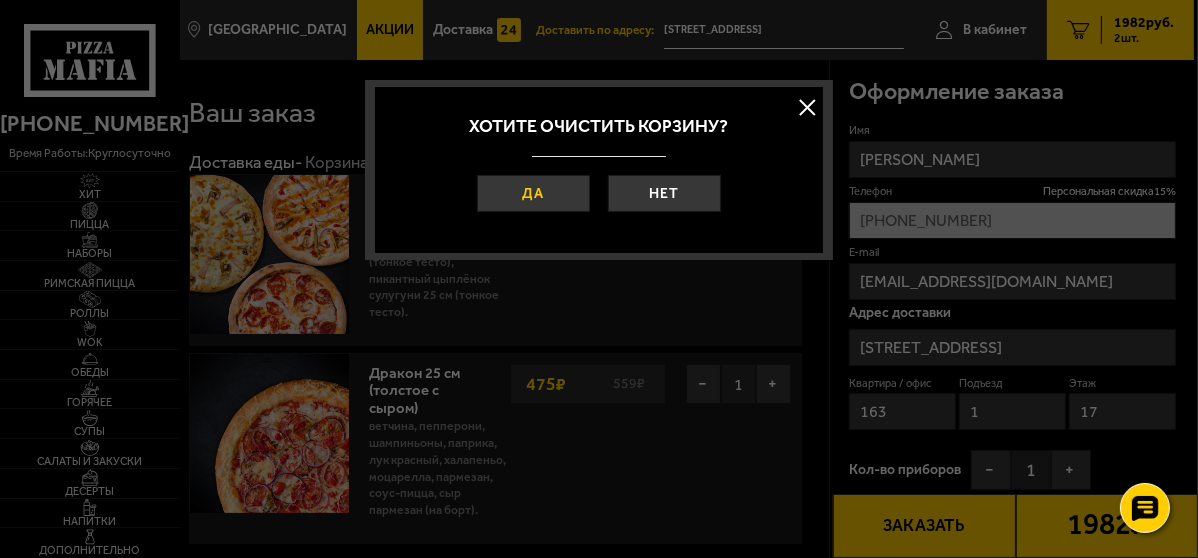 click on "Да" at bounding box center (533, 193) 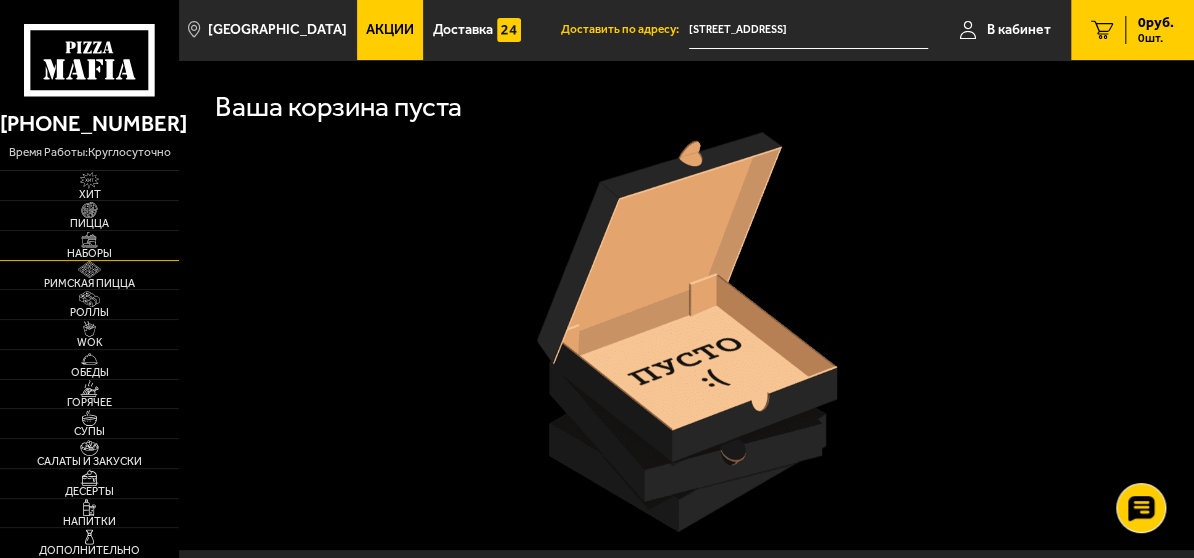 click on "Наборы" at bounding box center [89, 253] 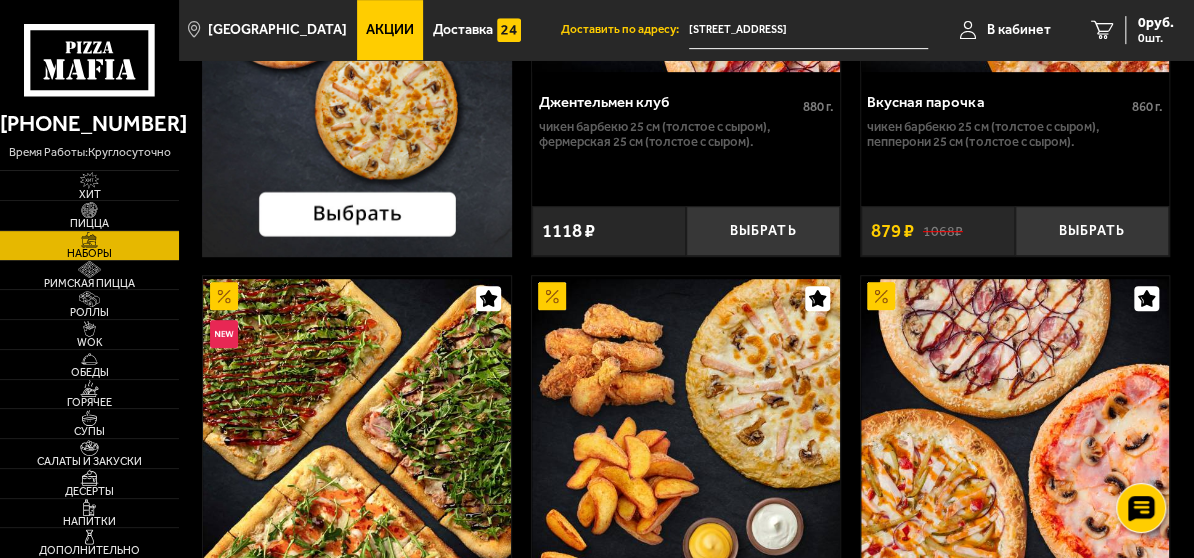 scroll, scrollTop: 328, scrollLeft: 0, axis: vertical 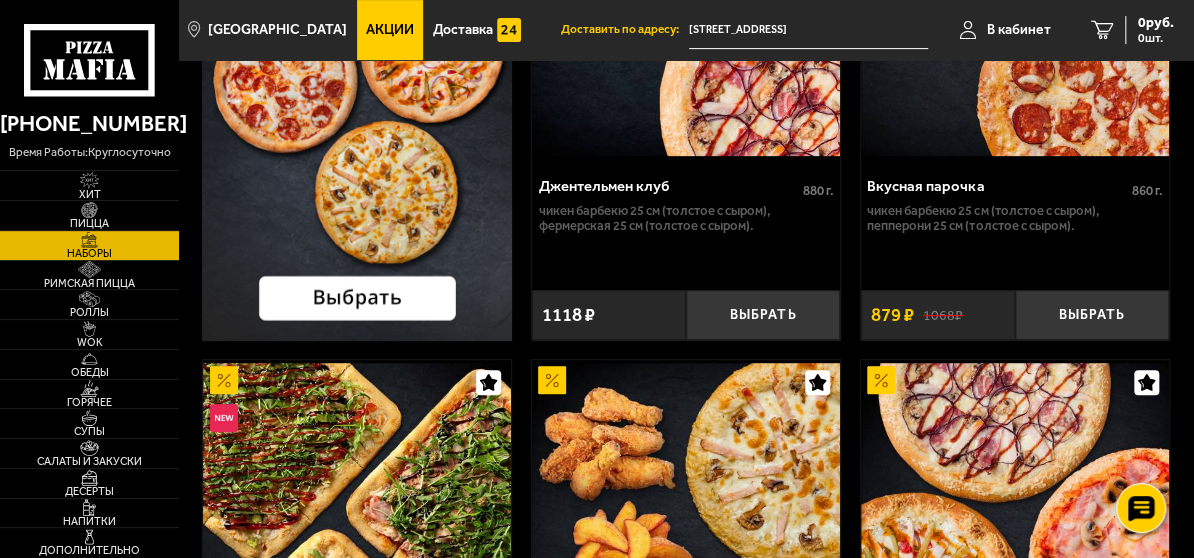 click at bounding box center [357, 92] 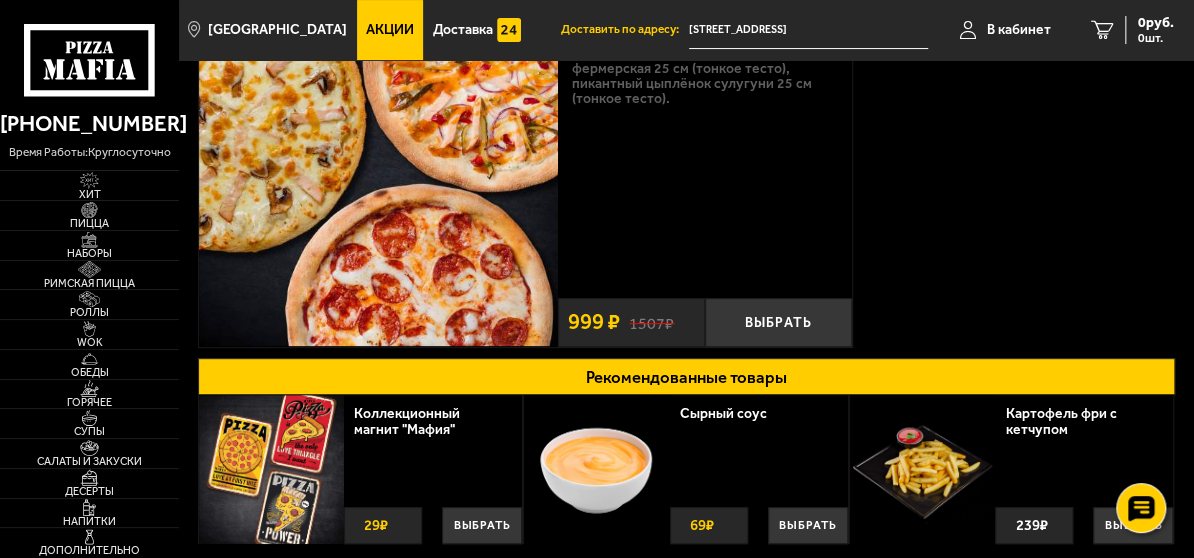 scroll, scrollTop: 164, scrollLeft: 0, axis: vertical 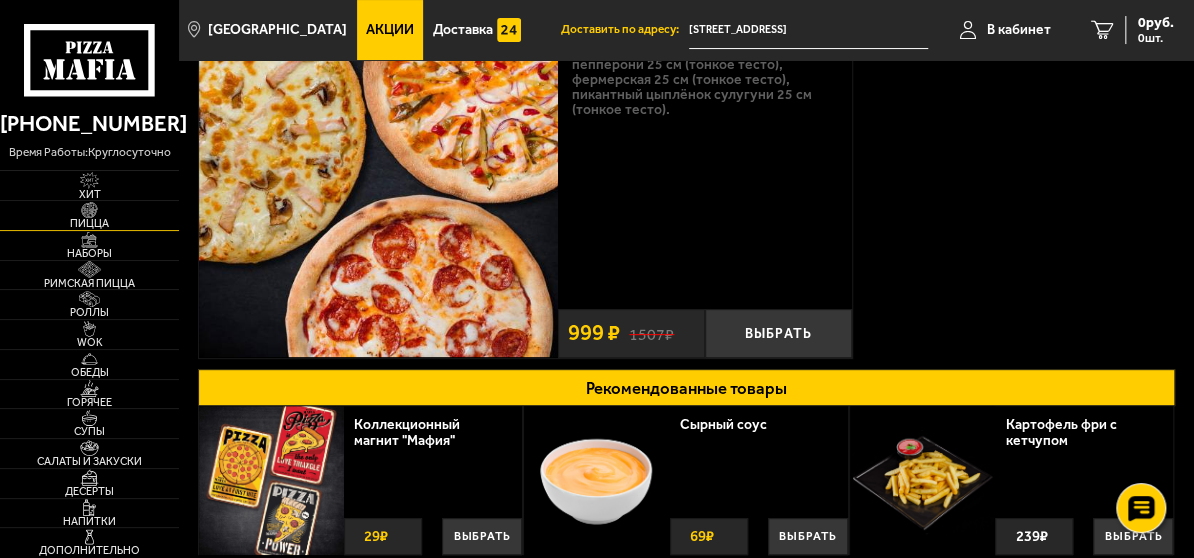 click on "Пицца" at bounding box center [89, 223] 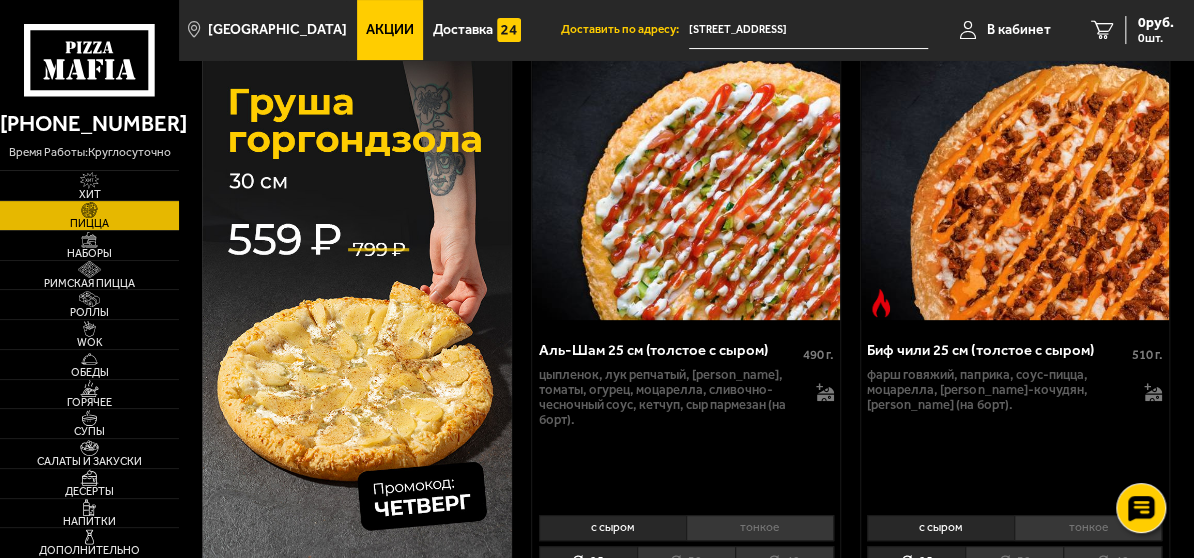 scroll, scrollTop: 0, scrollLeft: 0, axis: both 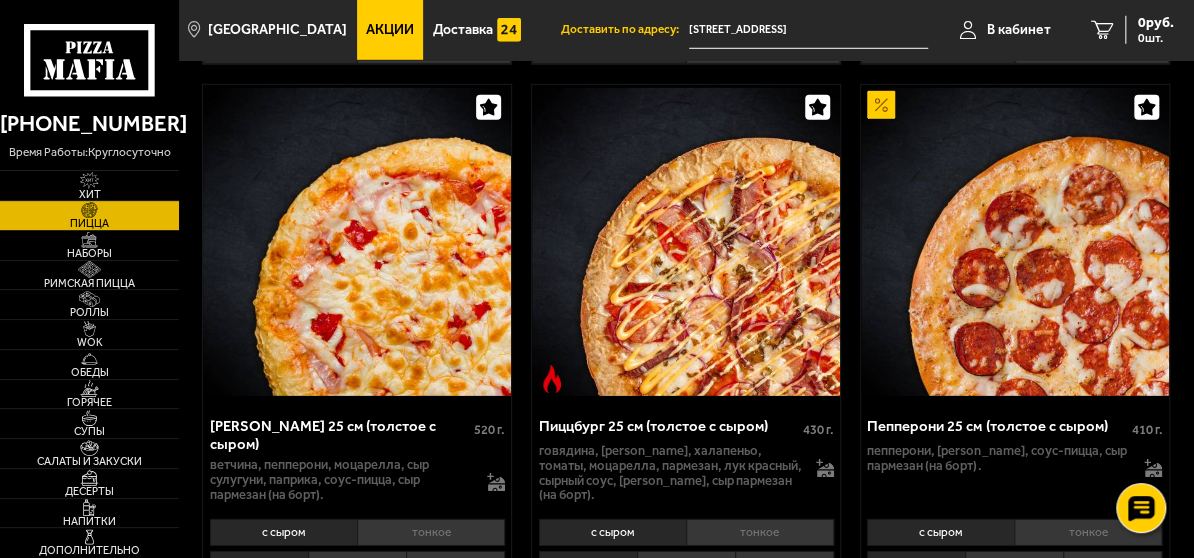 drag, startPoint x: 1192, startPoint y: 208, endPoint x: 1195, endPoint y: 239, distance: 31.144823 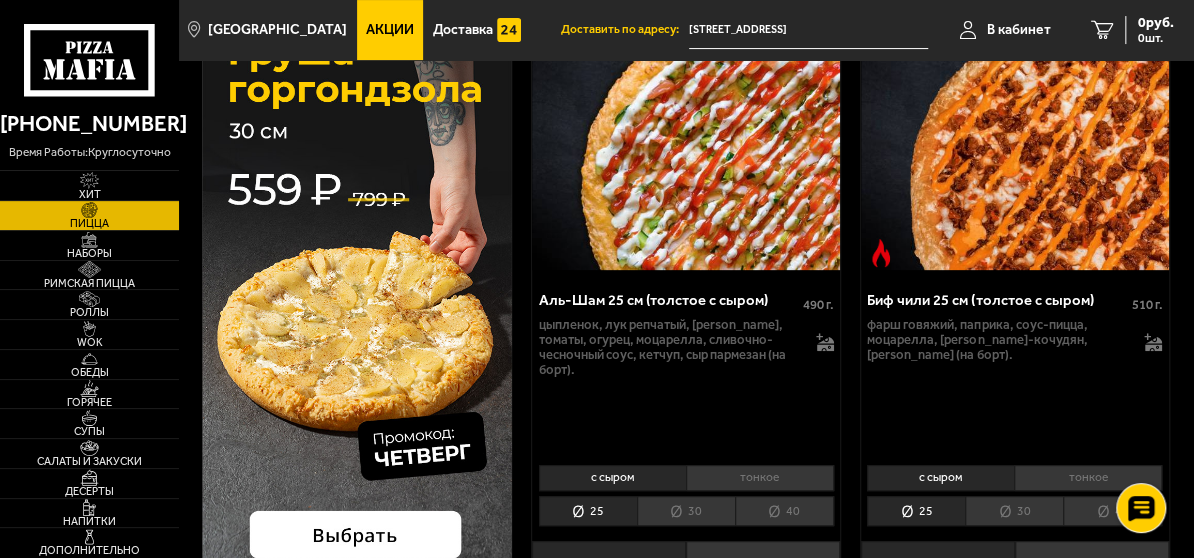 scroll, scrollTop: 0, scrollLeft: 0, axis: both 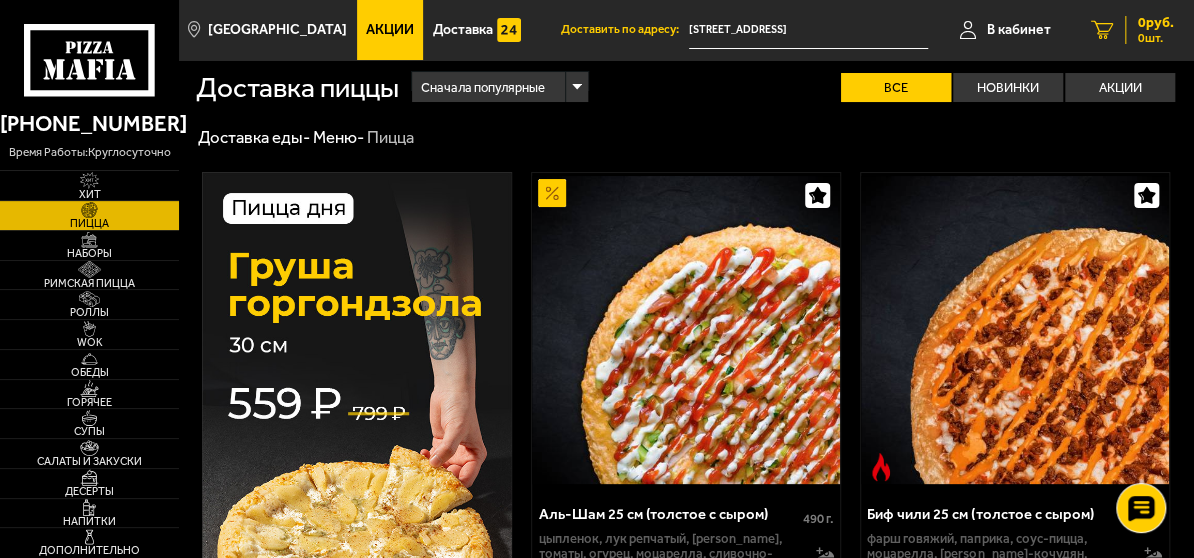 click on "0  руб. 0  шт." at bounding box center (1132, 30) 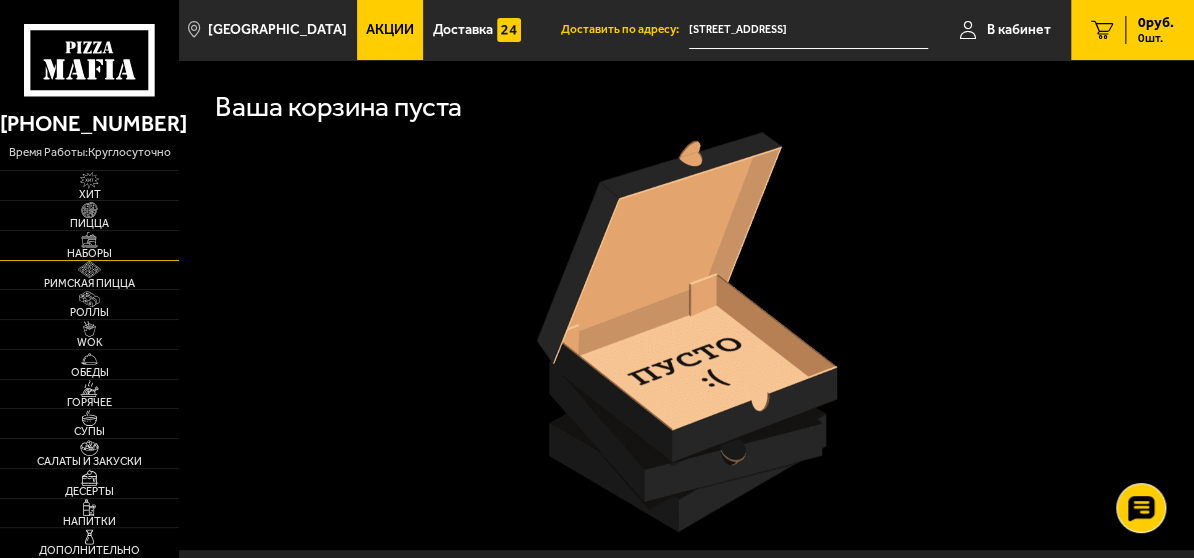 click on "Наборы" at bounding box center [89, 253] 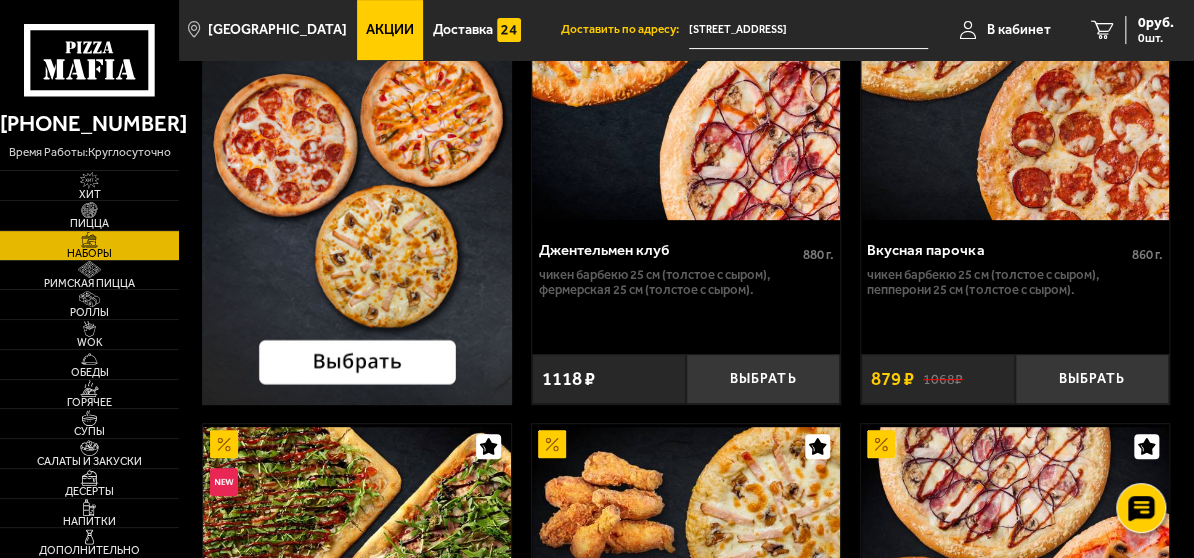 scroll, scrollTop: 443, scrollLeft: 0, axis: vertical 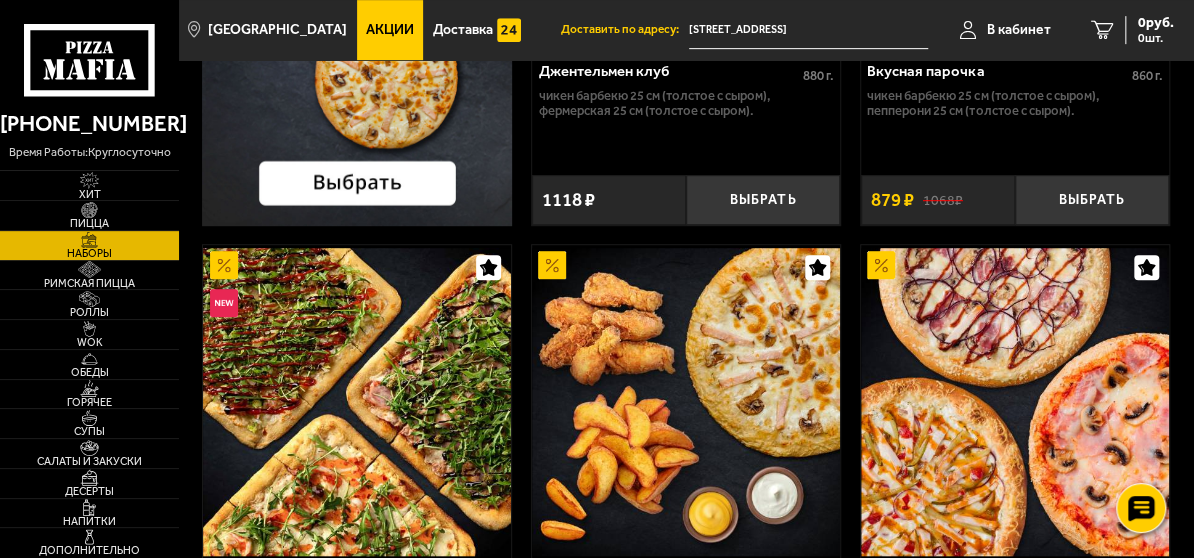 click at bounding box center [357, -23] 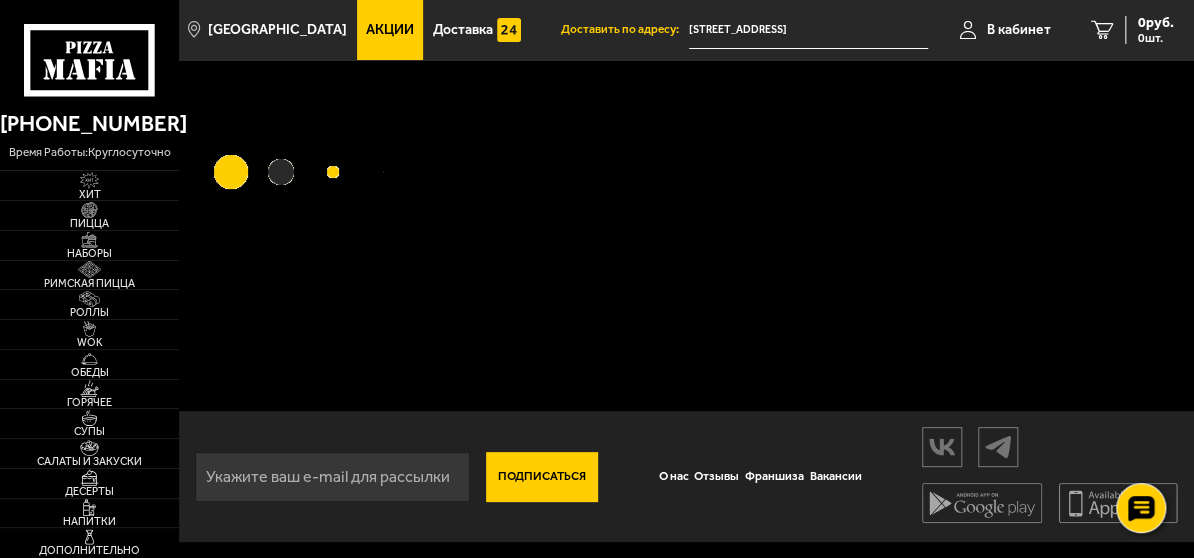 scroll, scrollTop: 0, scrollLeft: 0, axis: both 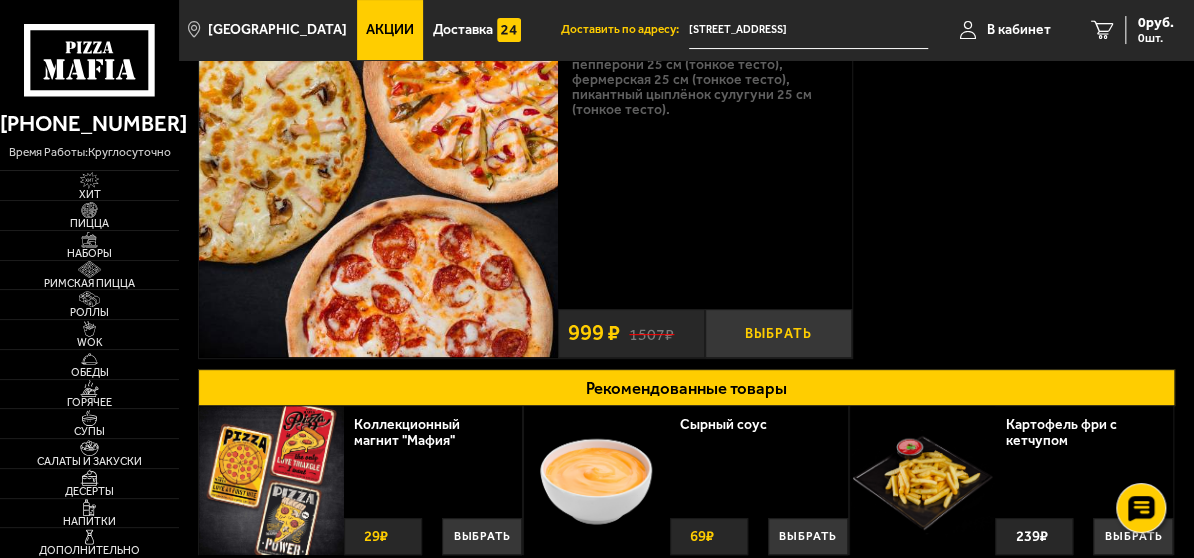 click on "Выбрать" at bounding box center [778, 333] 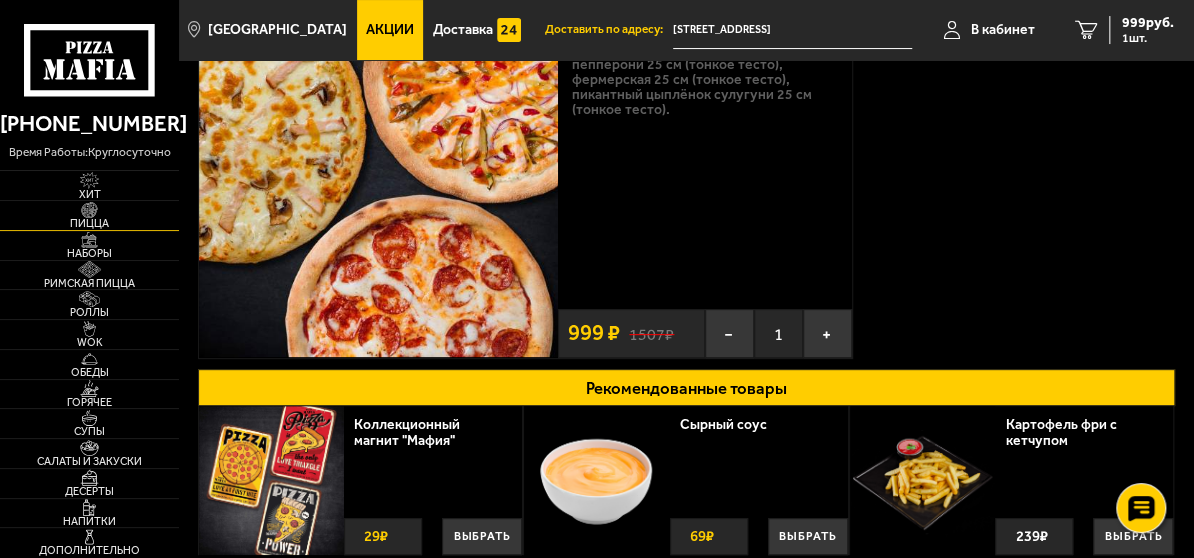 click at bounding box center (90, 210) 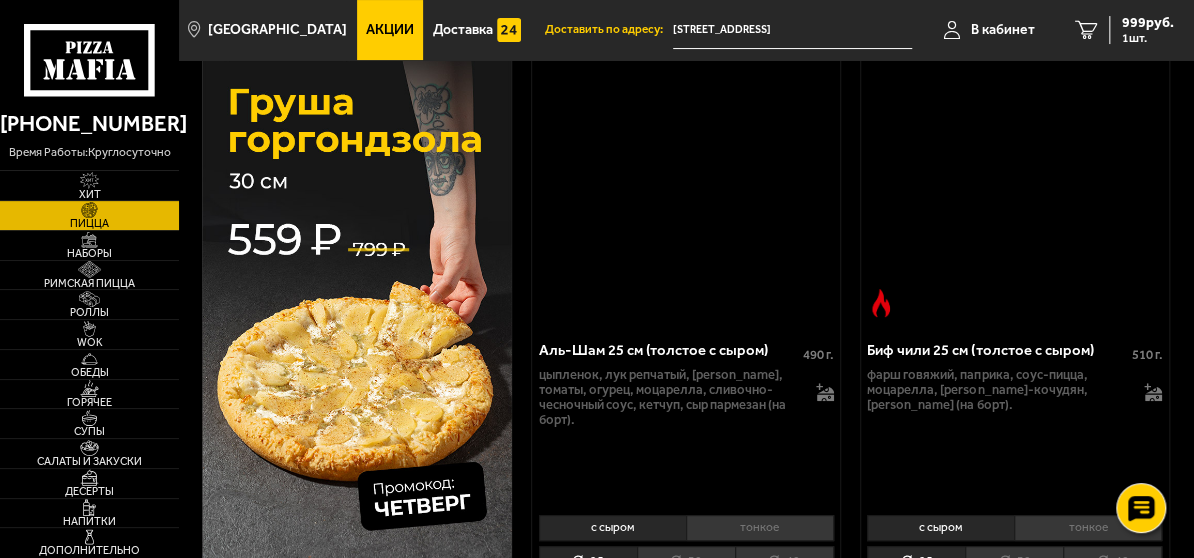 scroll, scrollTop: 0, scrollLeft: 0, axis: both 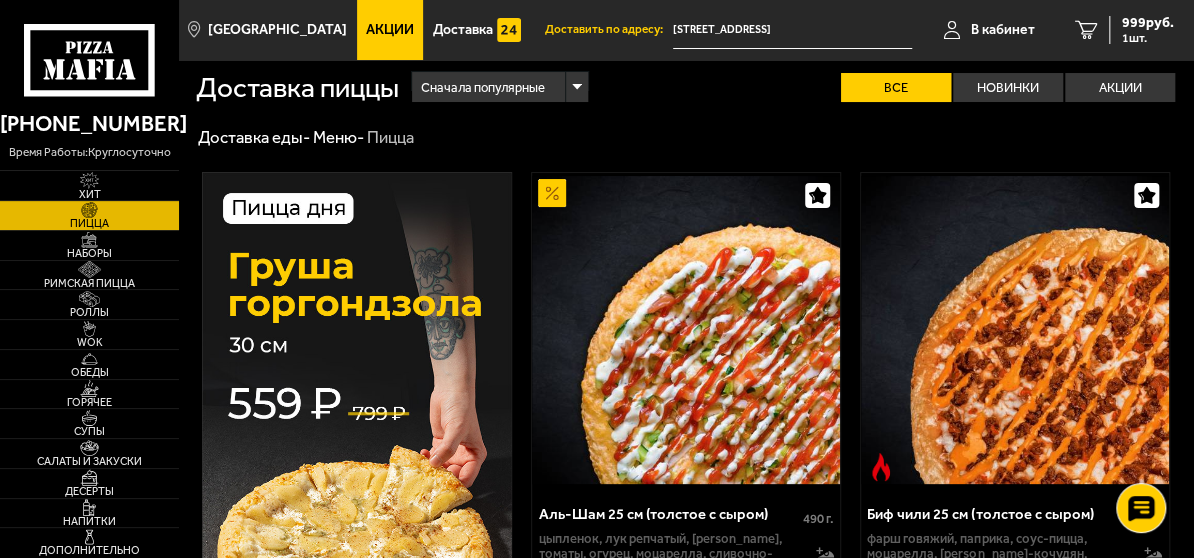 drag, startPoint x: 1176, startPoint y: 125, endPoint x: 1184, endPoint y: 116, distance: 12.0415945 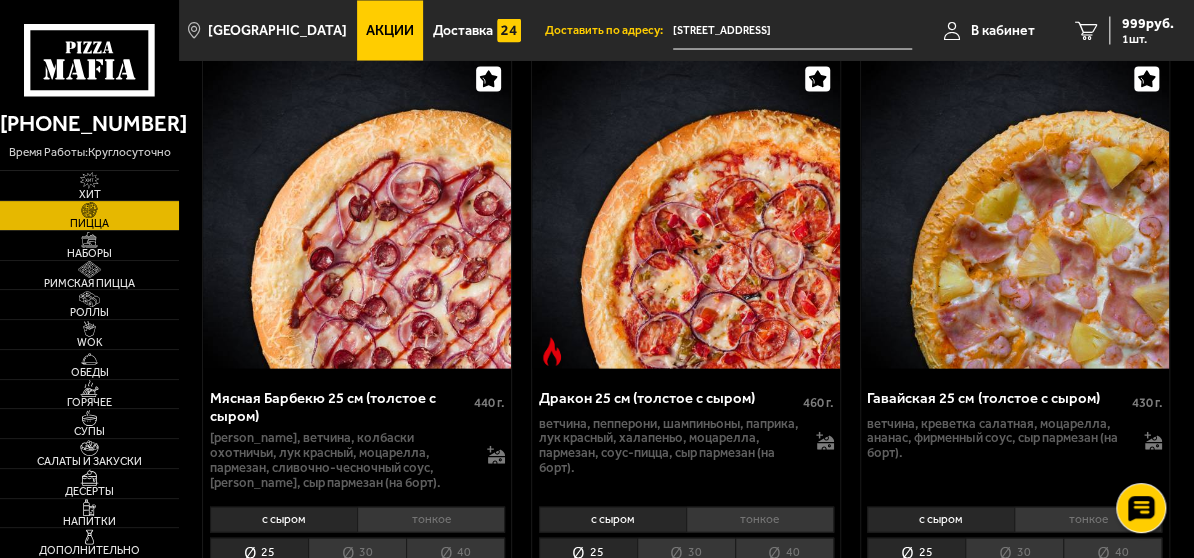 scroll, scrollTop: 5124, scrollLeft: 0, axis: vertical 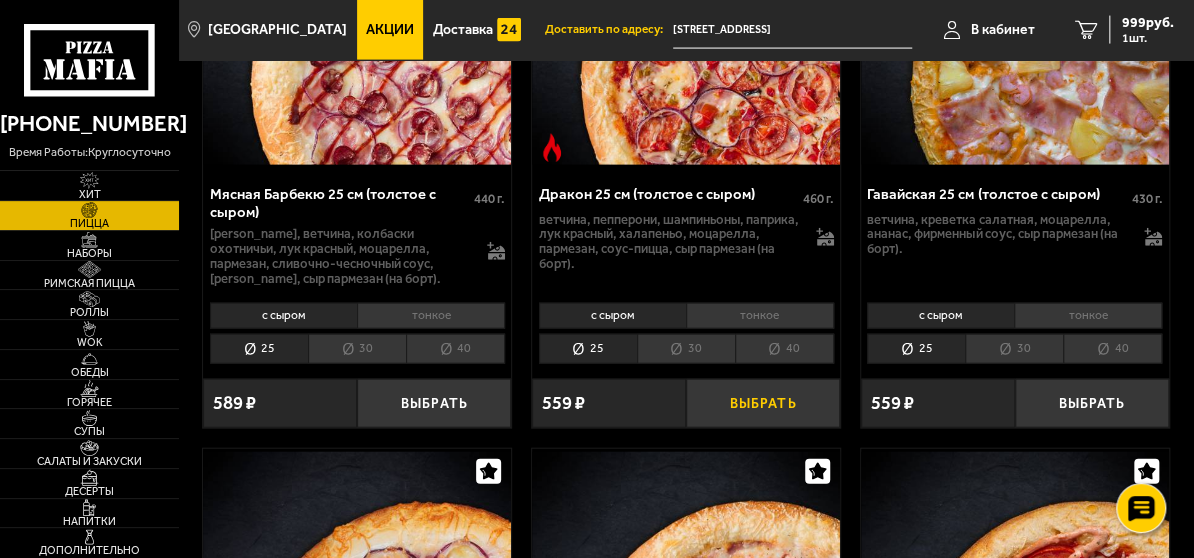 click on "Выбрать" at bounding box center [763, 403] 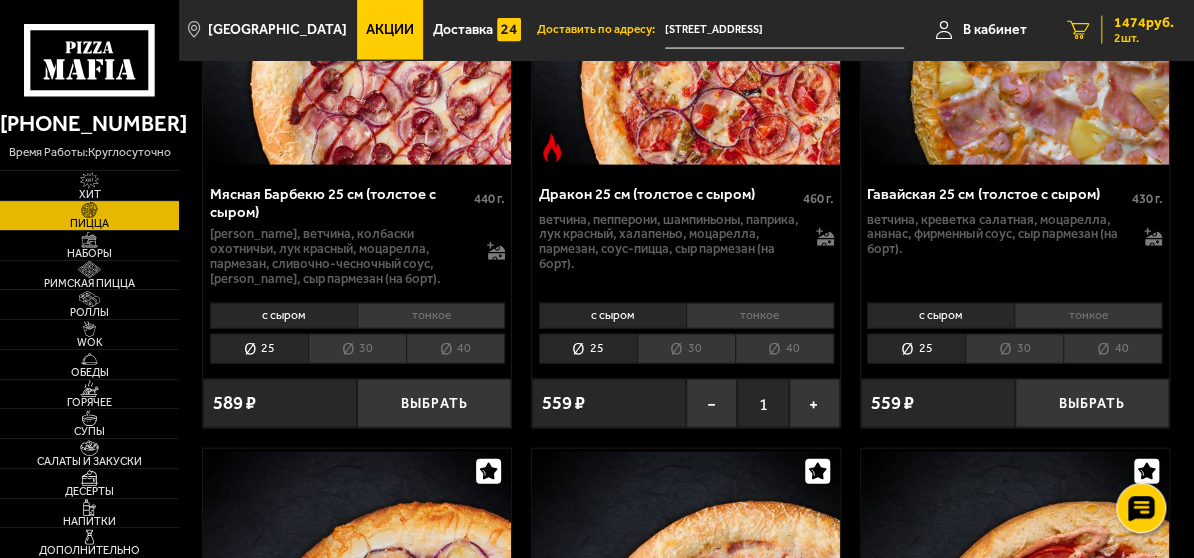 click on "2  шт." at bounding box center [1144, 38] 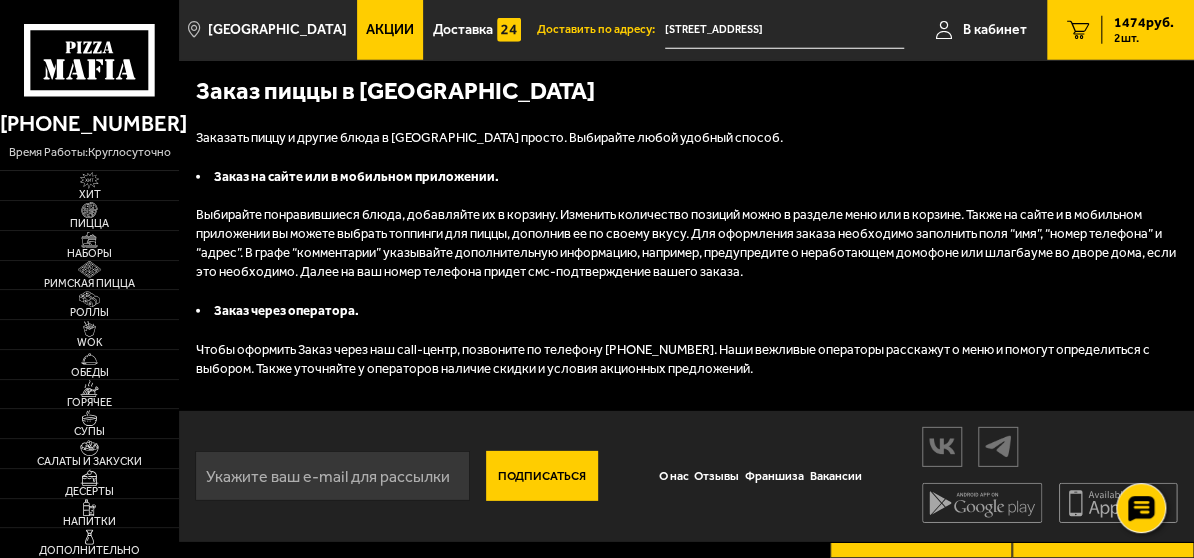 scroll, scrollTop: 0, scrollLeft: 0, axis: both 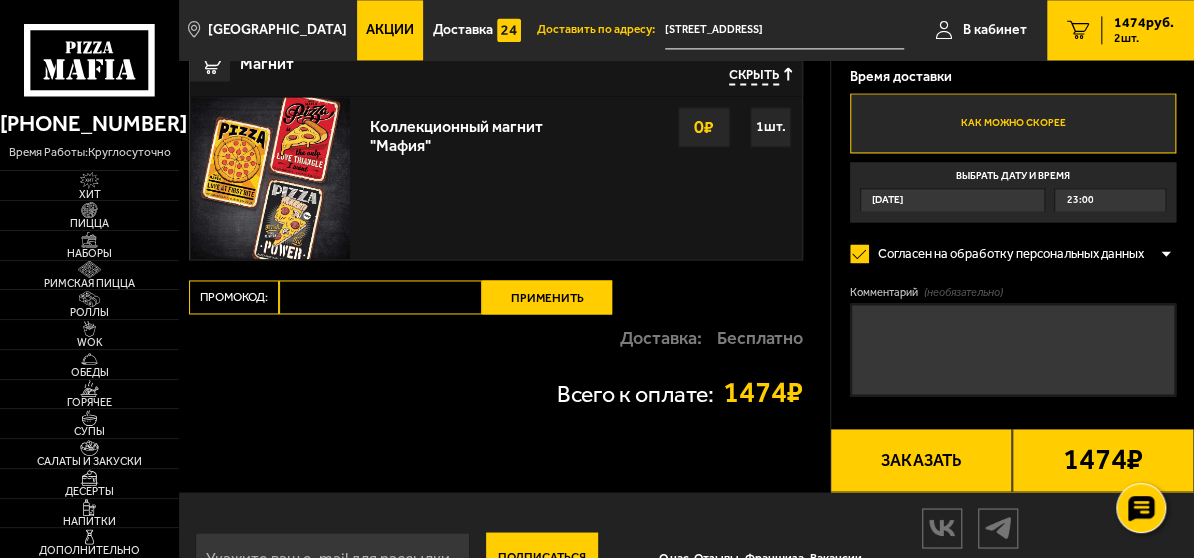 click on "Сегодня" at bounding box center (952, 199) 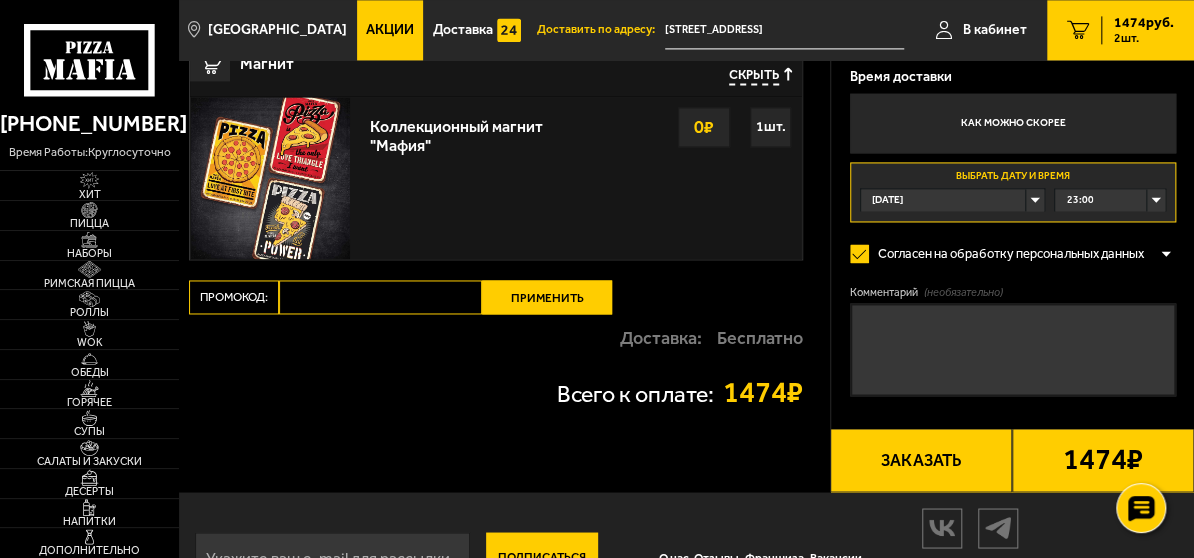 click on "Сегодня" at bounding box center (952, 199) 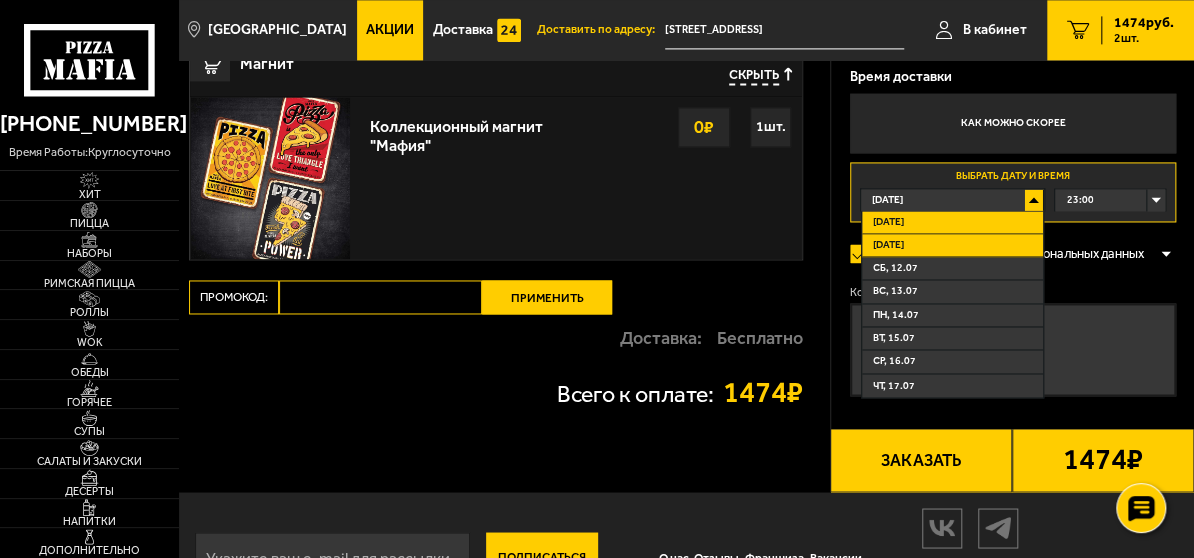 click on "Завтра" at bounding box center [952, 245] 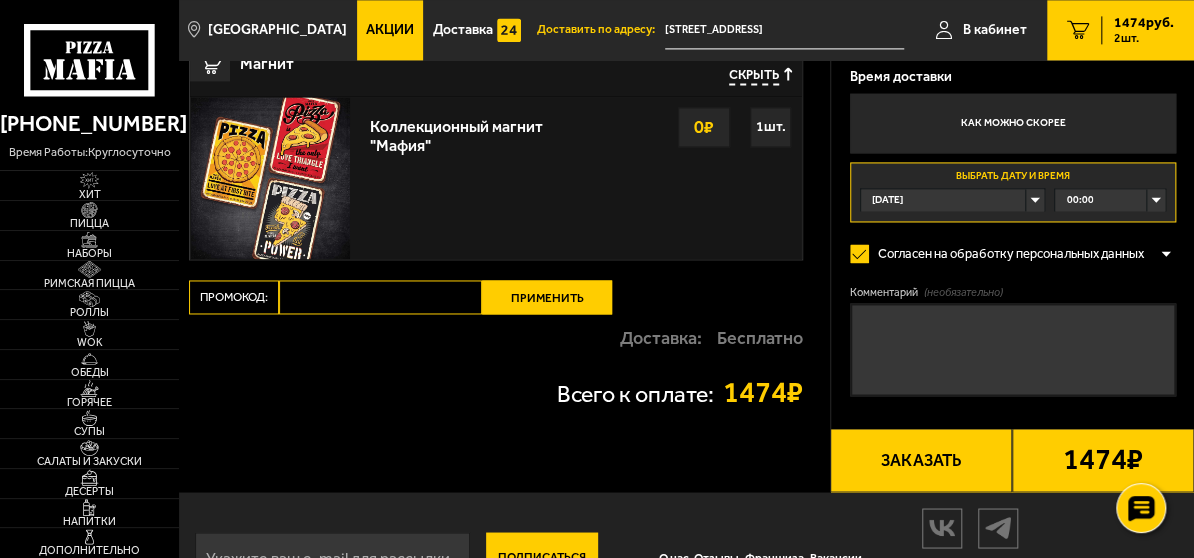 click on "00:00" at bounding box center (1110, 199) 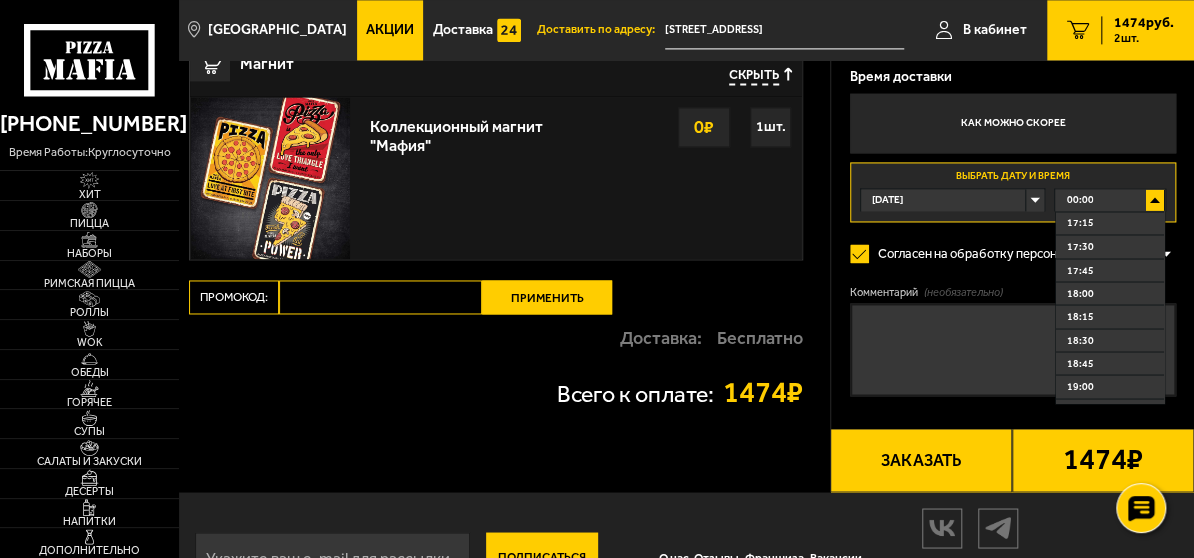 scroll, scrollTop: 1586, scrollLeft: 0, axis: vertical 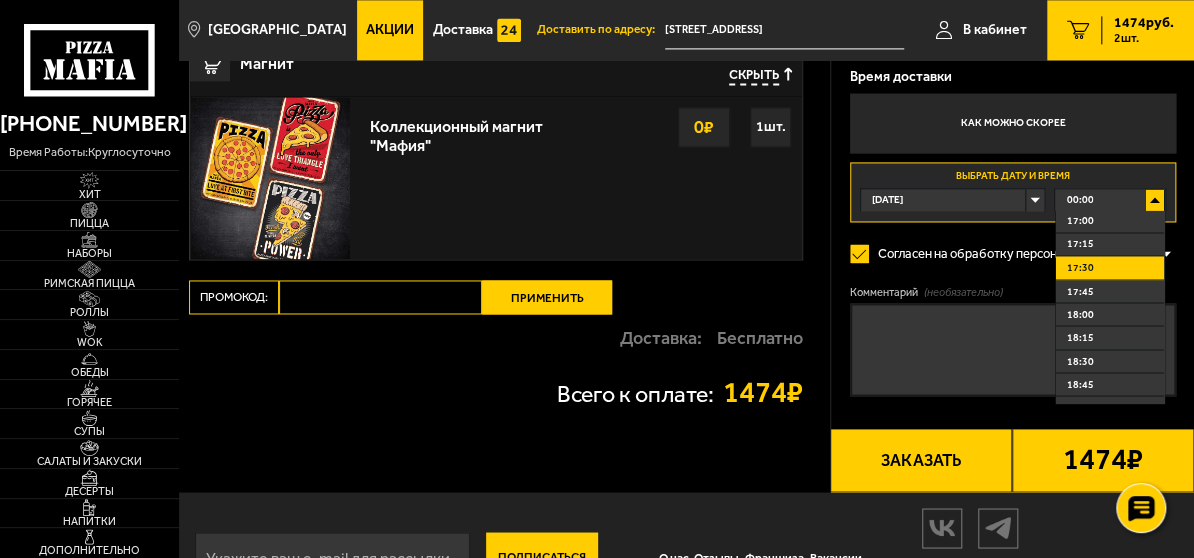 click on "17:30" at bounding box center [1110, 267] 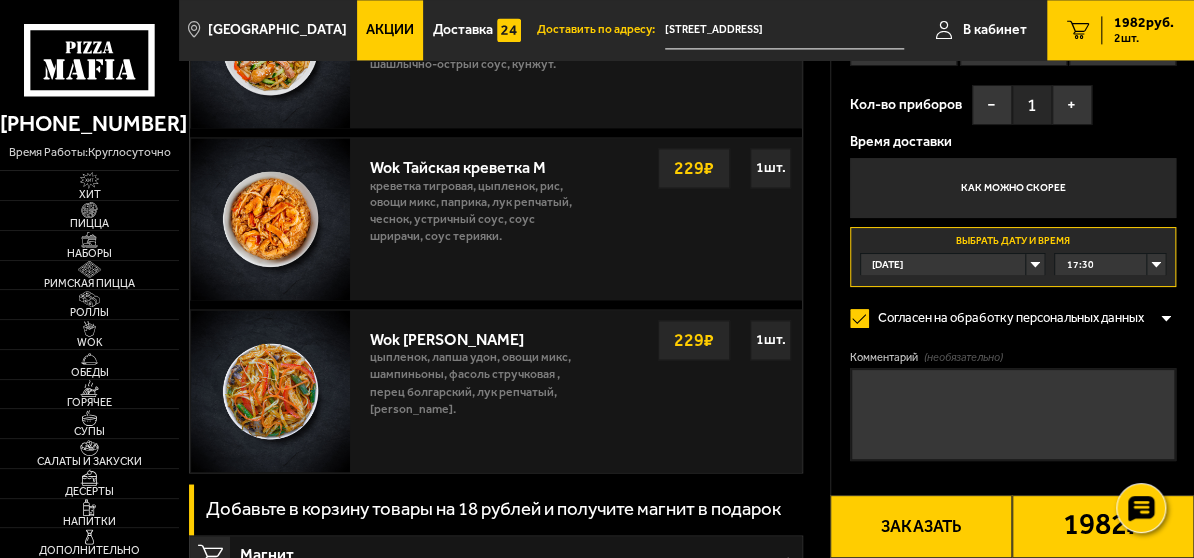 click on "Завтра" at bounding box center (952, 264) 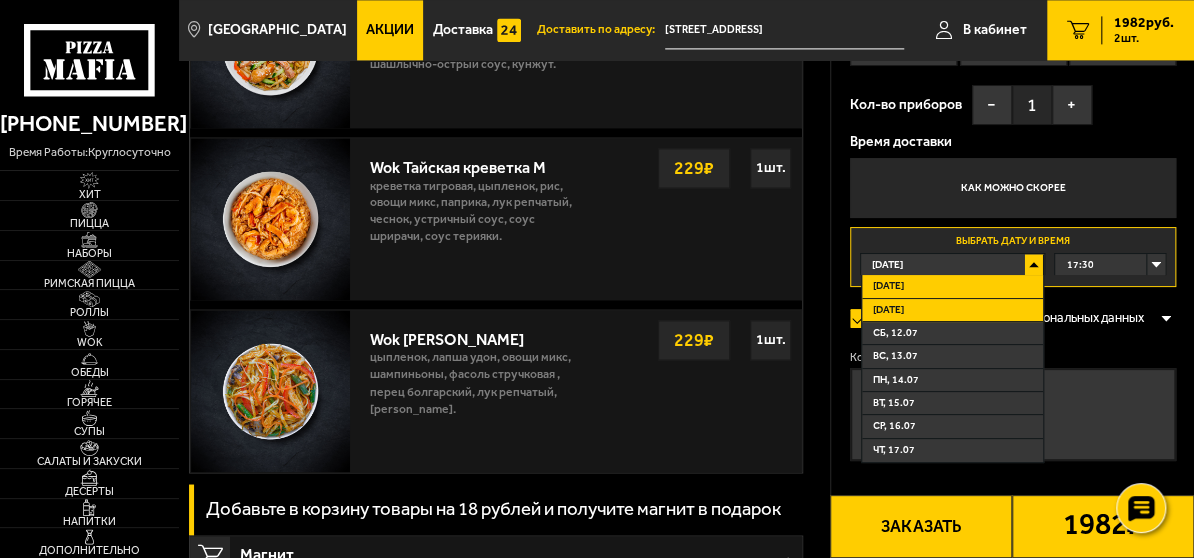 click on "Сегодня" at bounding box center (952, 286) 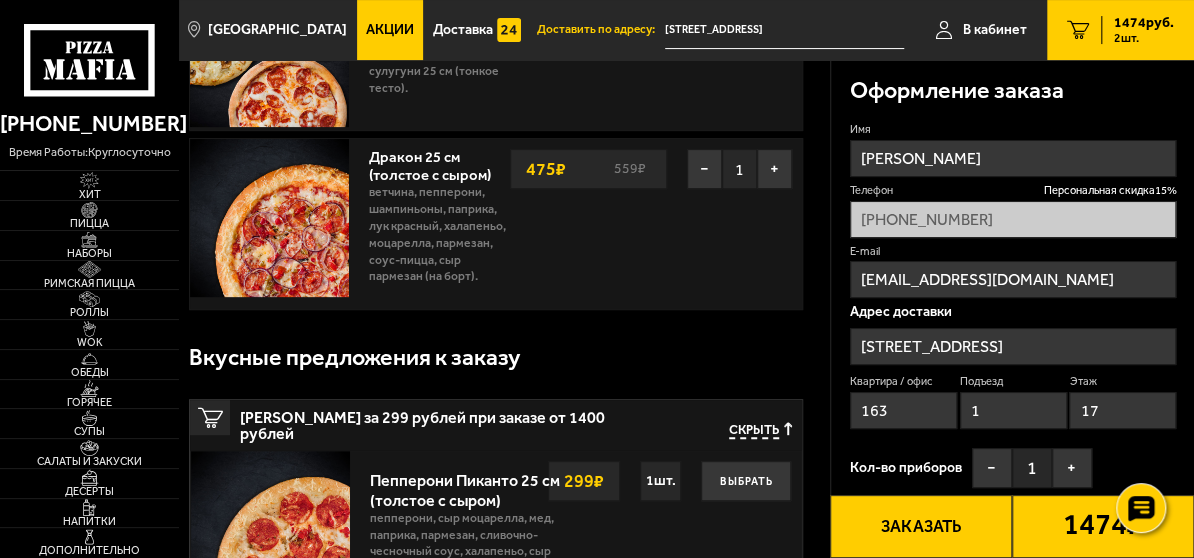 scroll, scrollTop: 92, scrollLeft: 0, axis: vertical 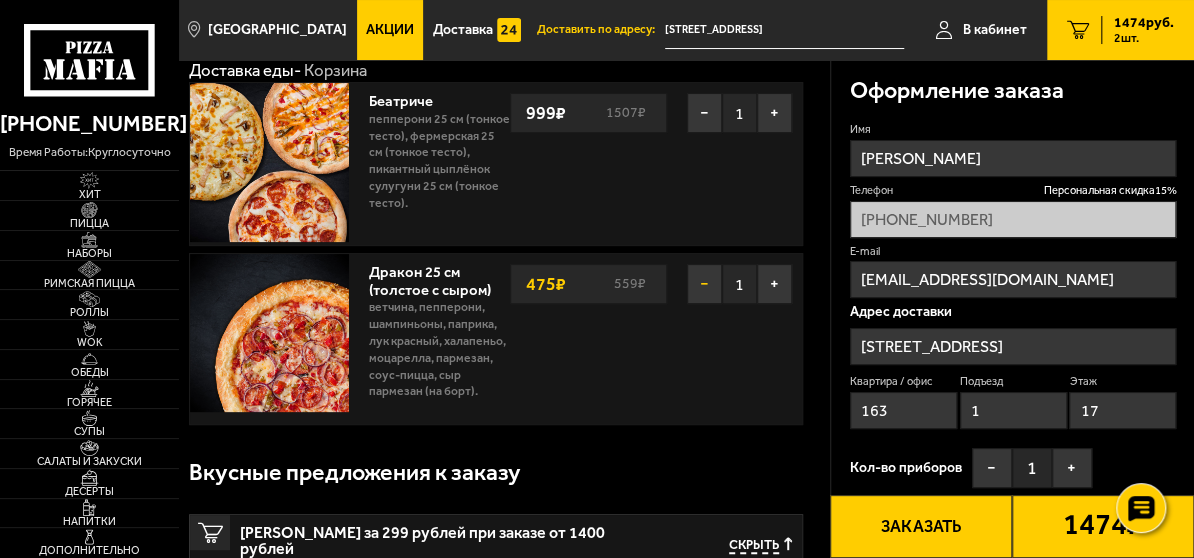 click on "−" at bounding box center [704, 284] 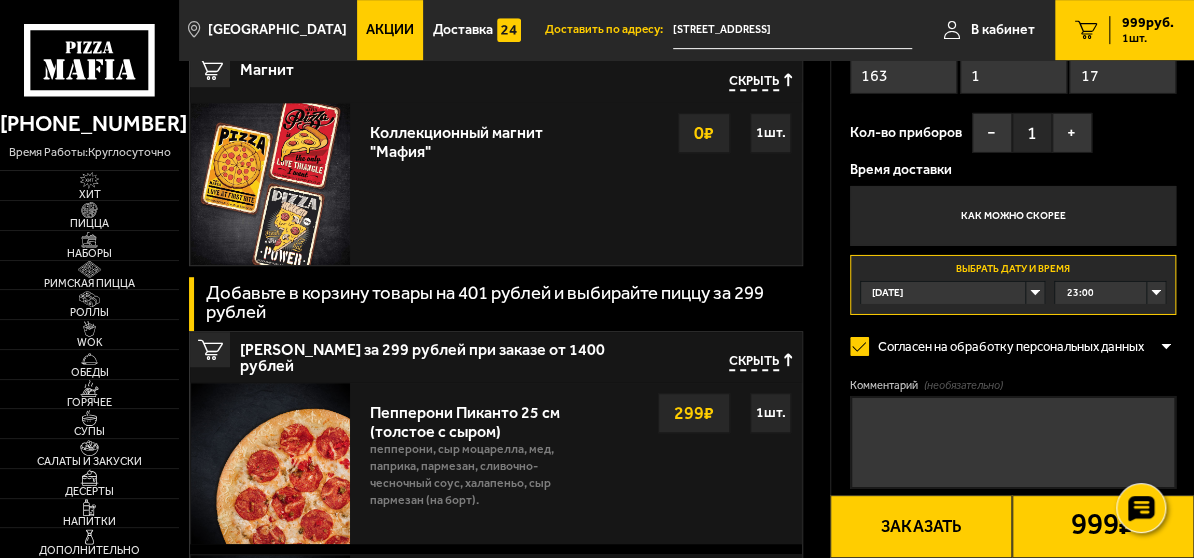 scroll, scrollTop: 430, scrollLeft: 0, axis: vertical 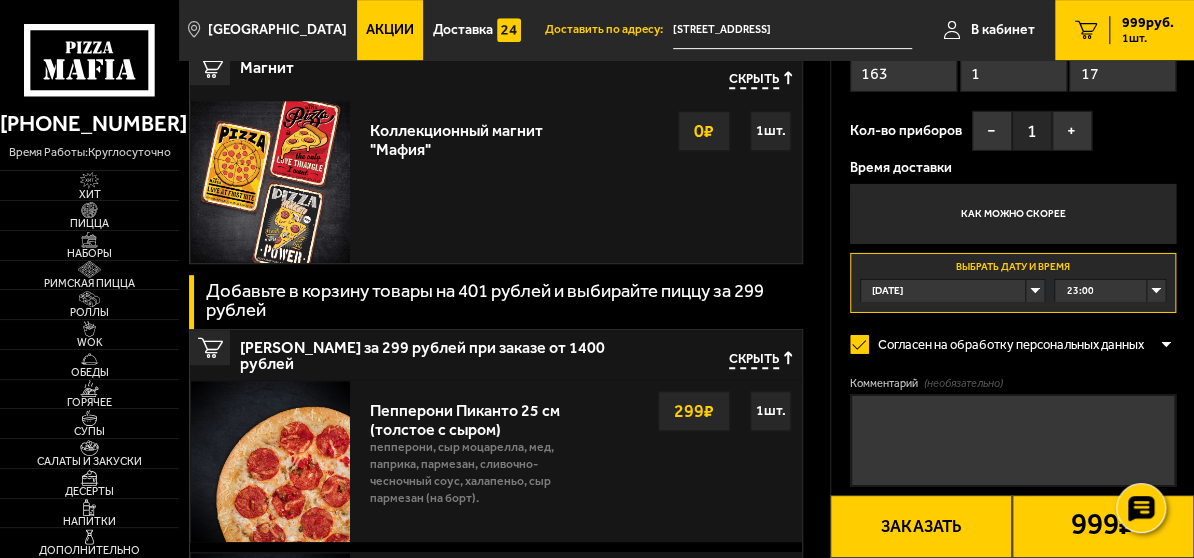 click on "Сегодня" at bounding box center [952, 290] 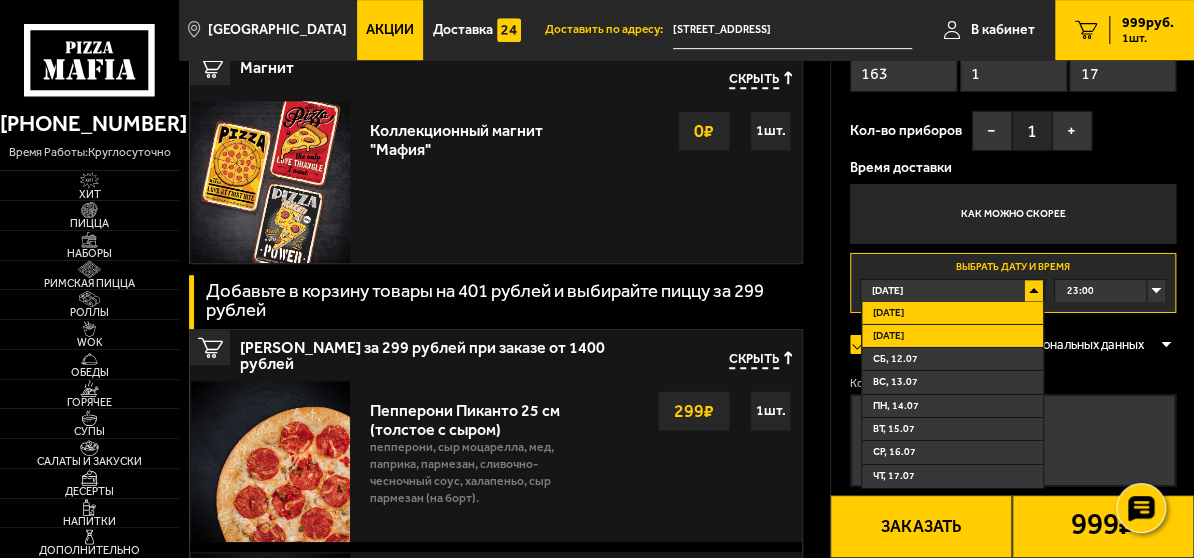 click on "Завтра" at bounding box center [952, 336] 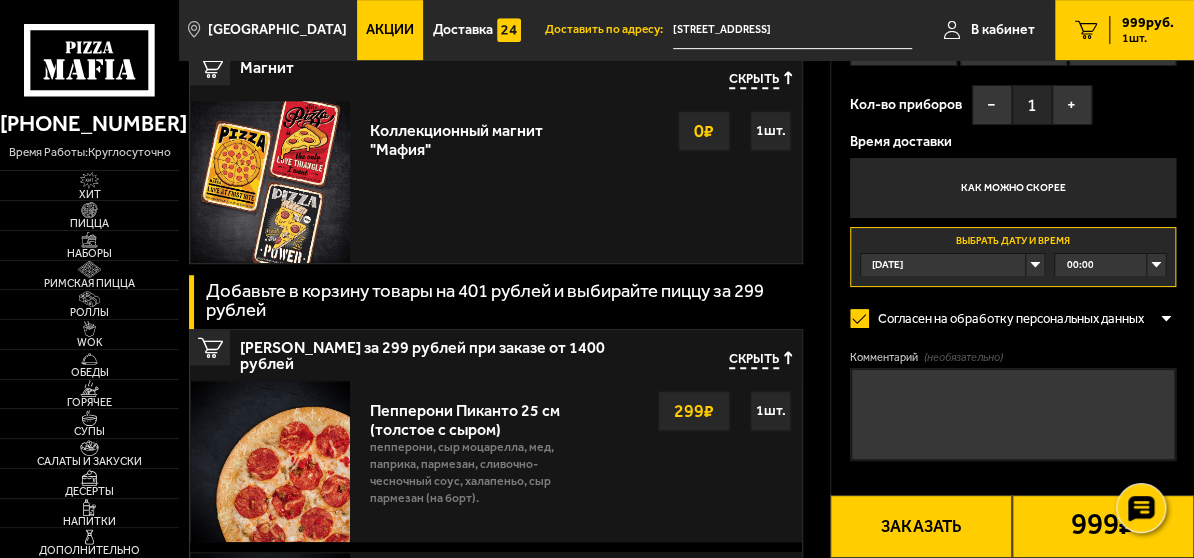 scroll, scrollTop: 565, scrollLeft: 0, axis: vertical 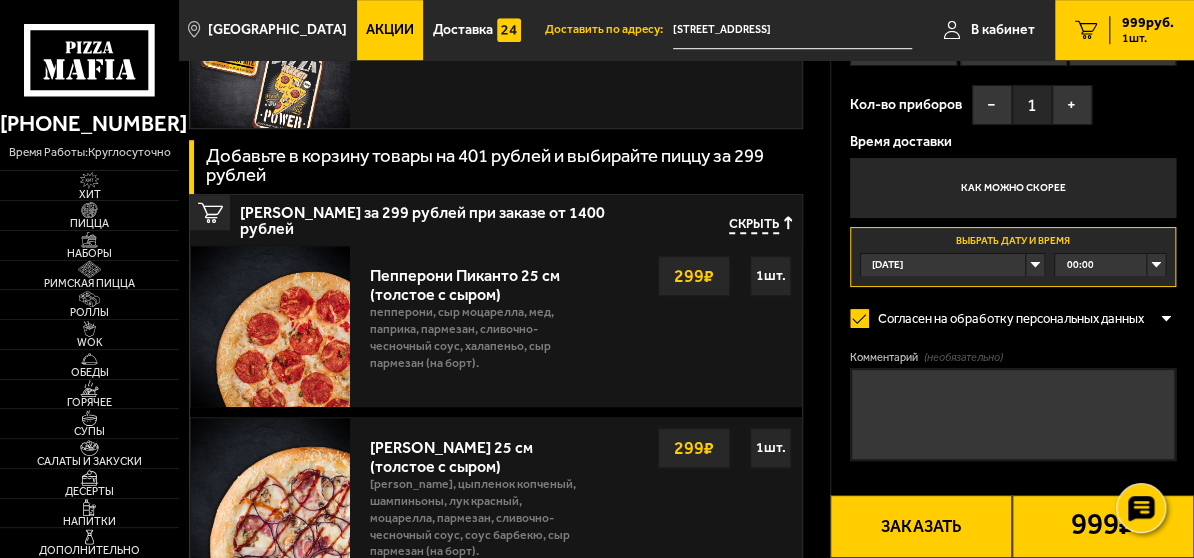 click on "00:00" at bounding box center (1110, 264) 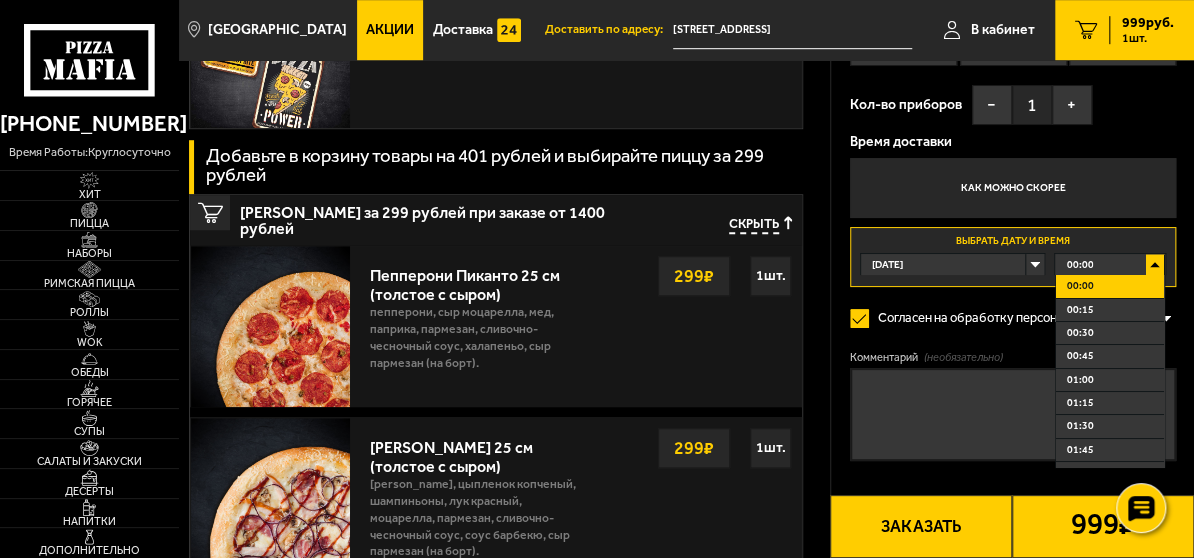 drag, startPoint x: 1170, startPoint y: 300, endPoint x: 1160, endPoint y: 323, distance: 25.079872 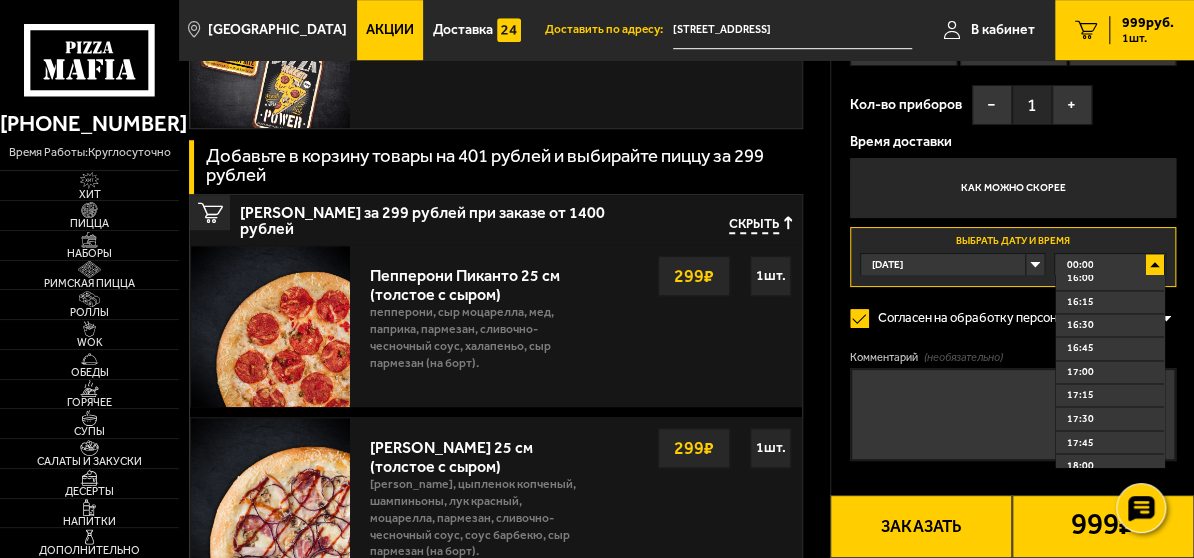 scroll, scrollTop: 1532, scrollLeft: 0, axis: vertical 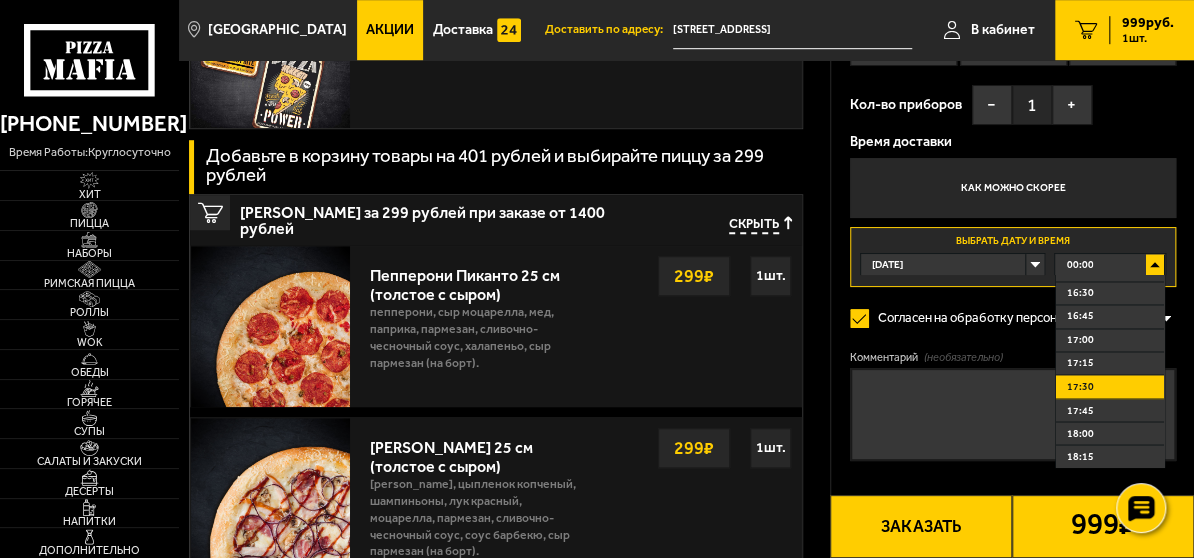 click on "17:30" at bounding box center [1080, 386] 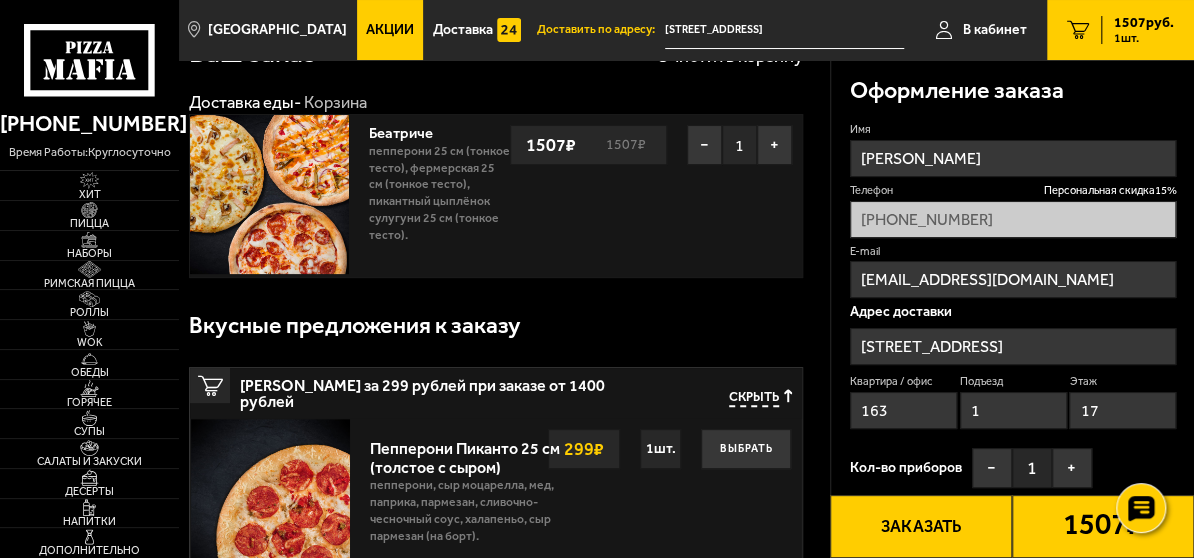 scroll, scrollTop: 0, scrollLeft: 0, axis: both 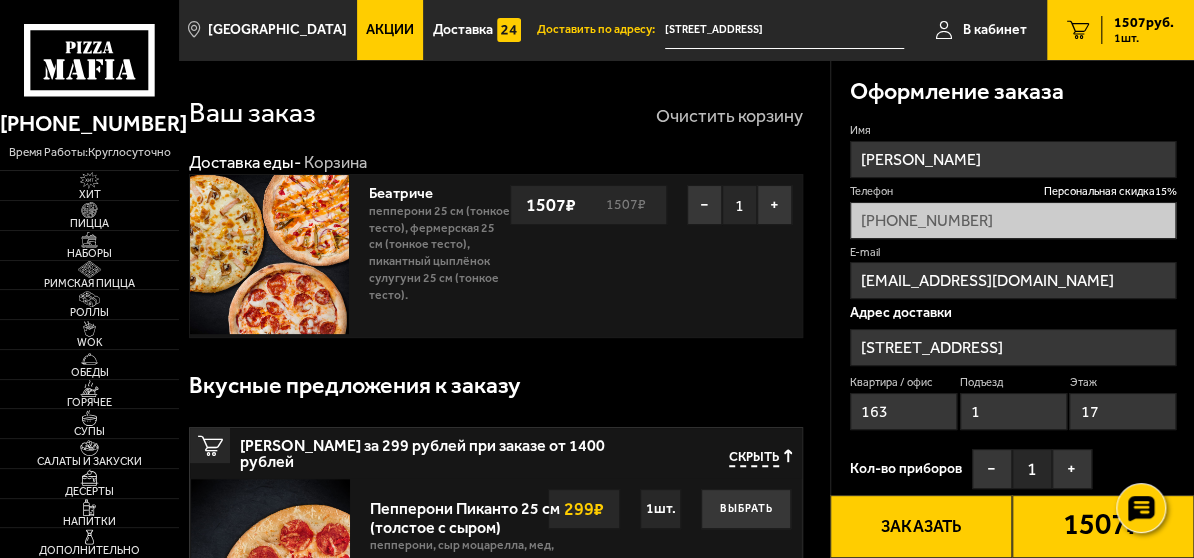 click on "Очистить корзину" at bounding box center (729, 116) 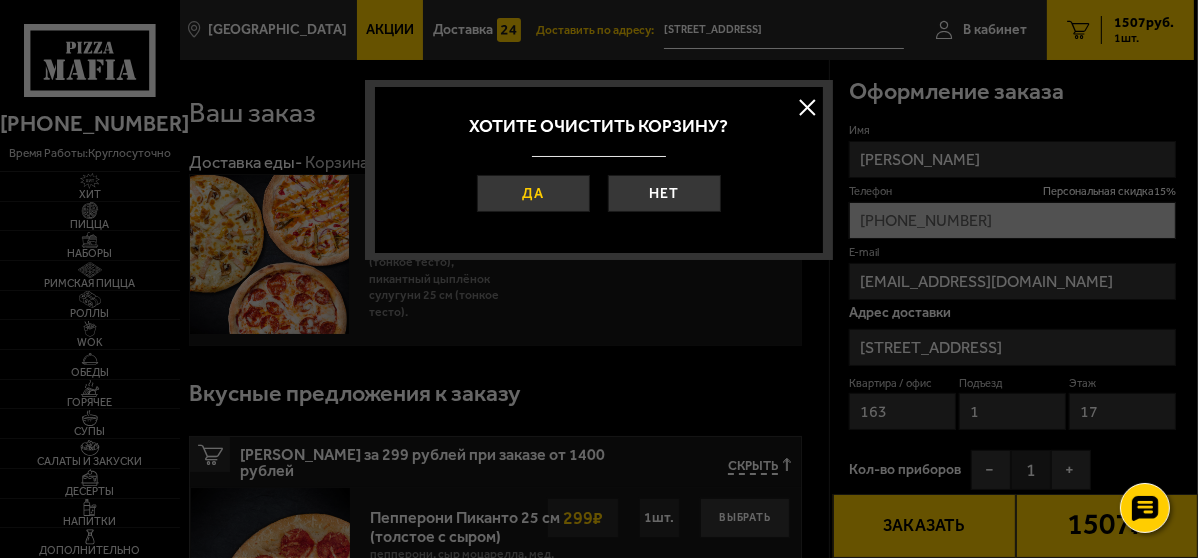 click on "Да" at bounding box center (533, 193) 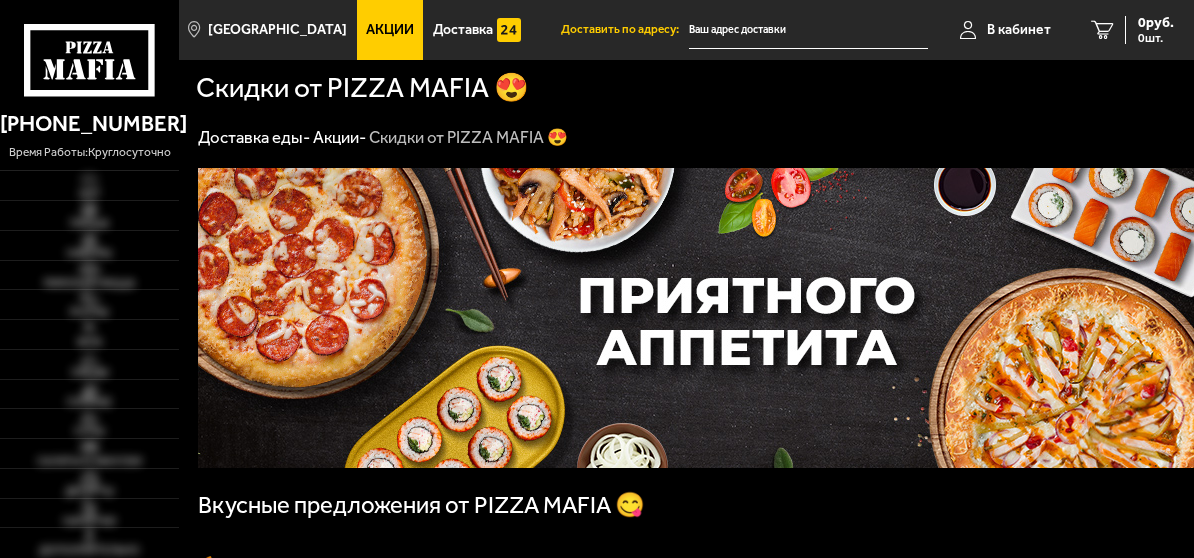 type on "[STREET_ADDRESS]" 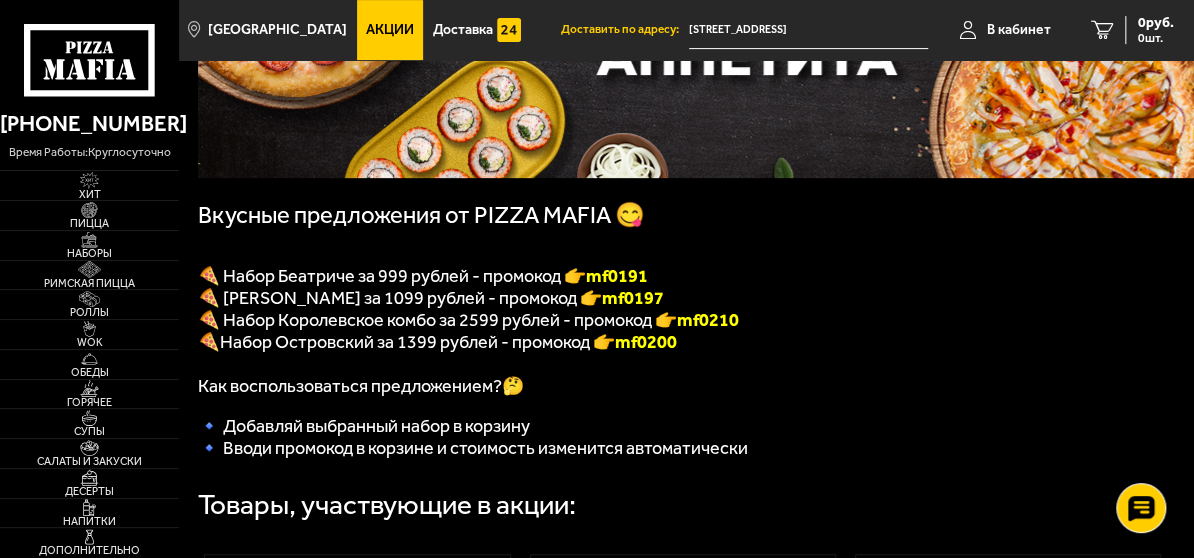 scroll, scrollTop: 327, scrollLeft: 0, axis: vertical 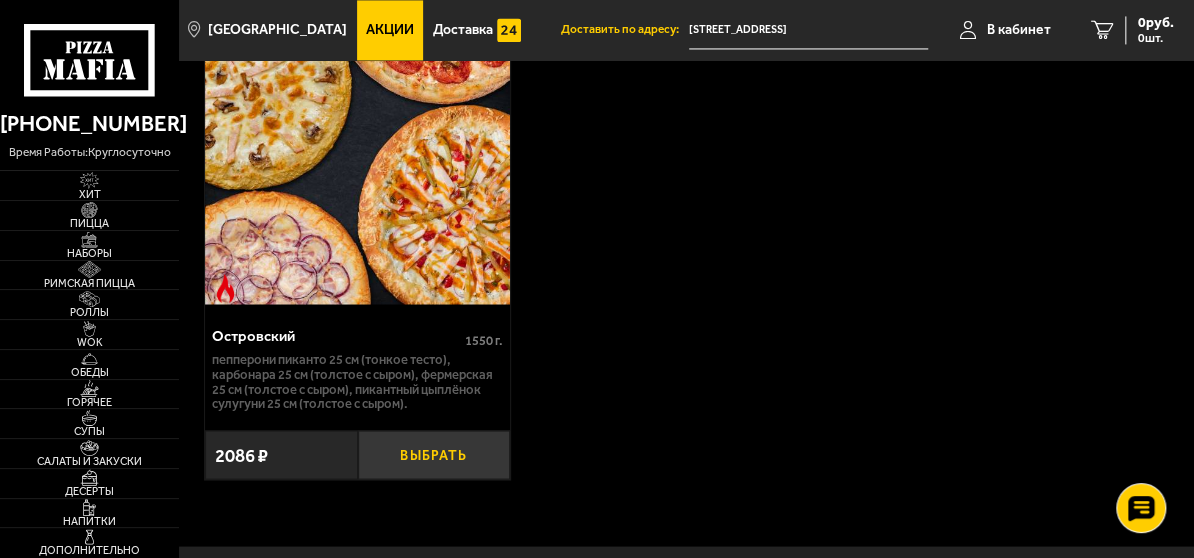 click on "Выбрать" at bounding box center [434, 454] 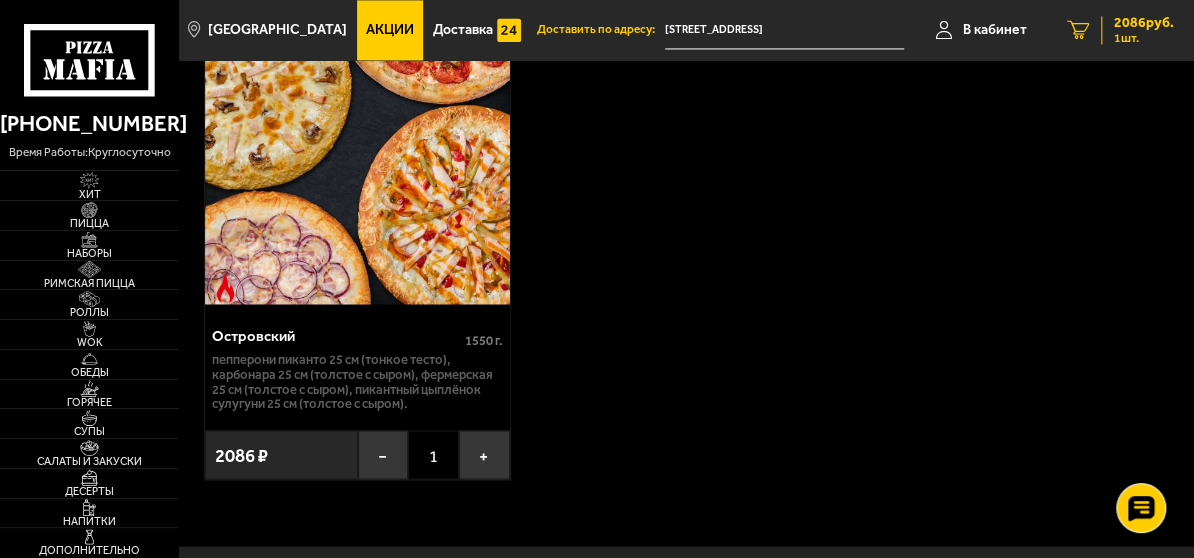 click on "2086  руб." at bounding box center (1144, 23) 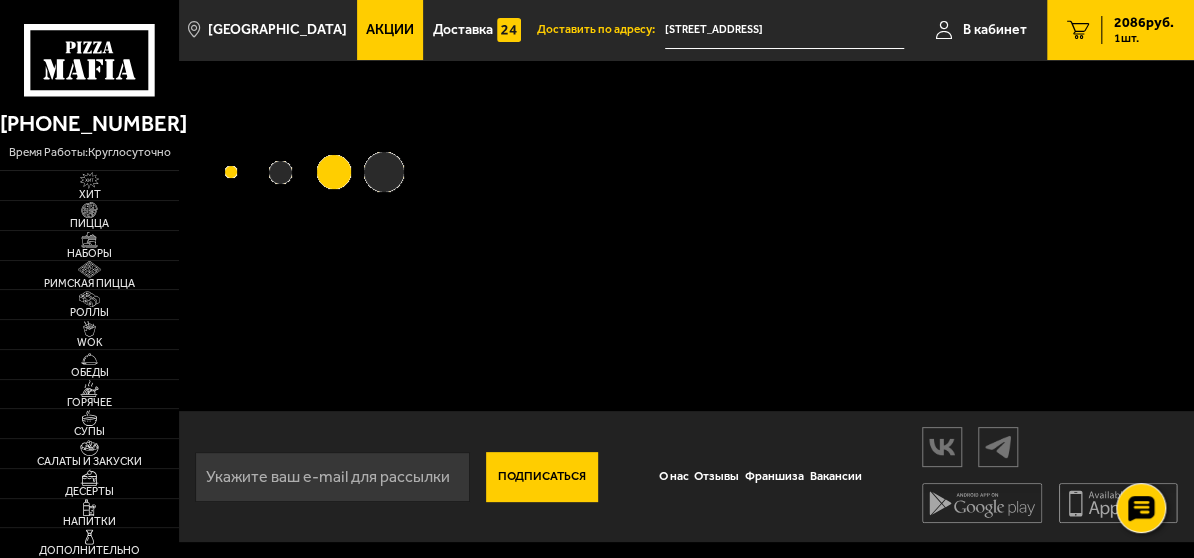 scroll, scrollTop: 0, scrollLeft: 0, axis: both 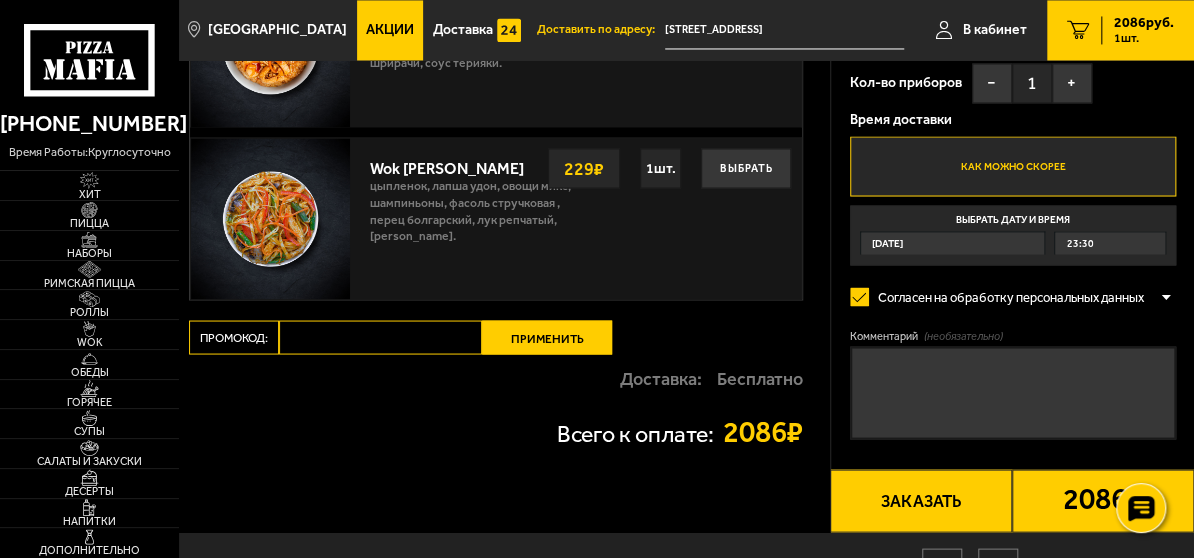 click on "Промокод:" at bounding box center [380, 337] 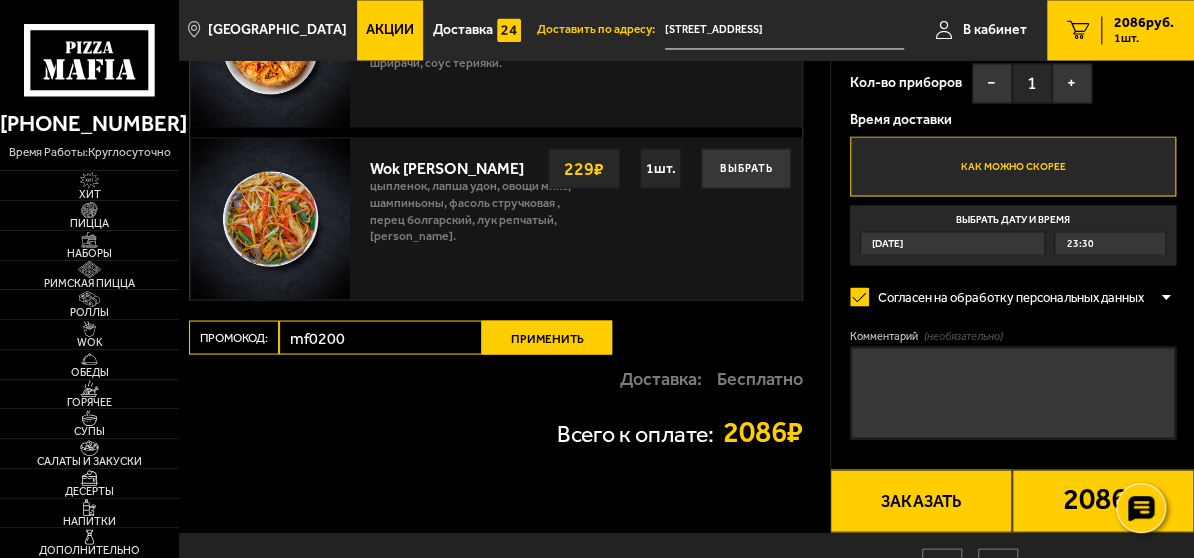 type on "mf0200" 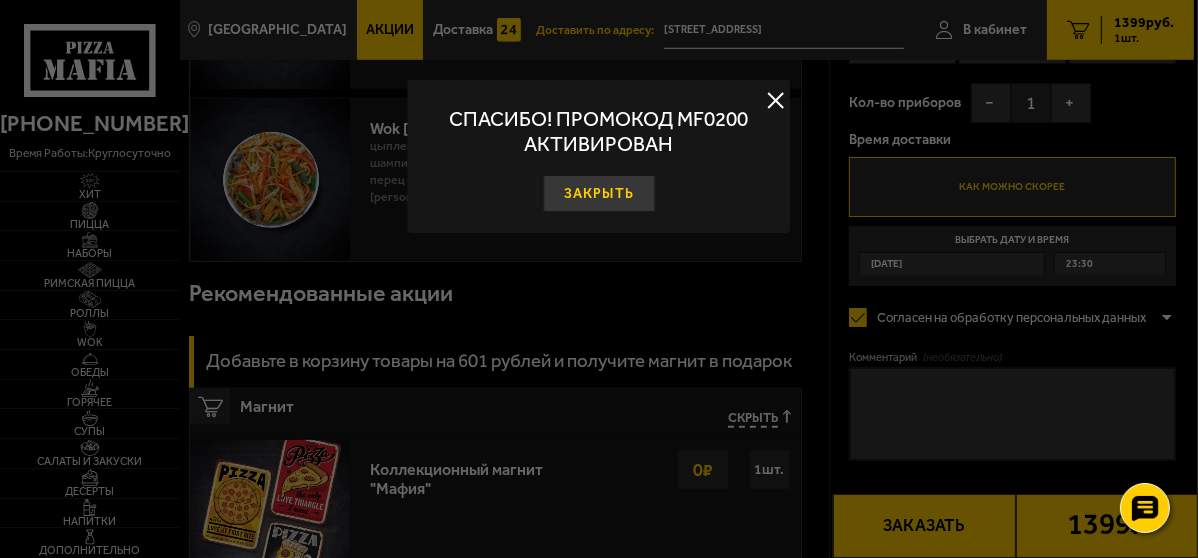click on "Закрыть" at bounding box center [599, 193] 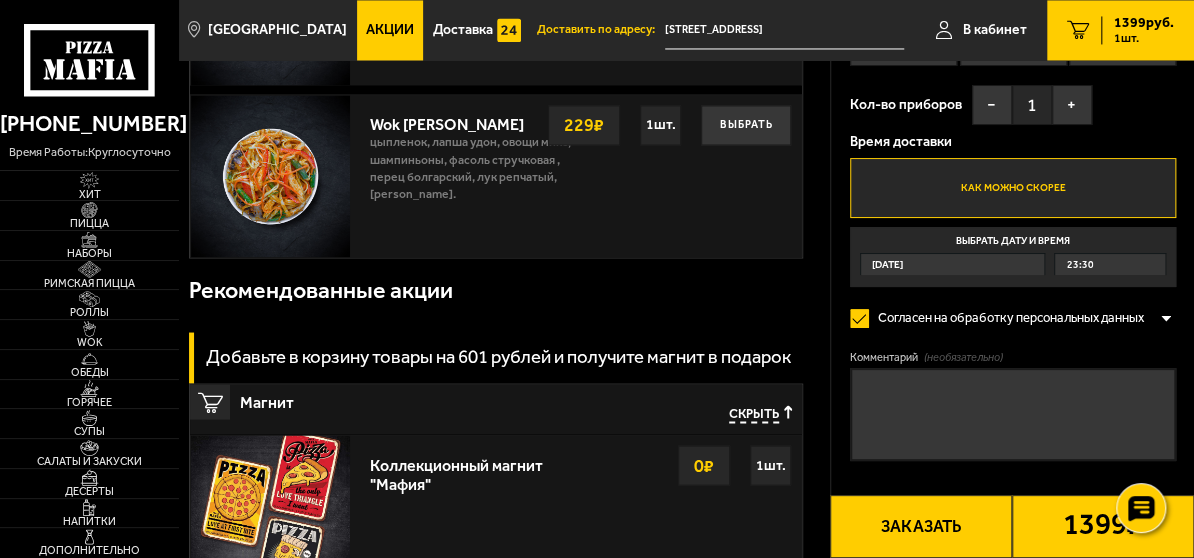 scroll, scrollTop: 1599, scrollLeft: 0, axis: vertical 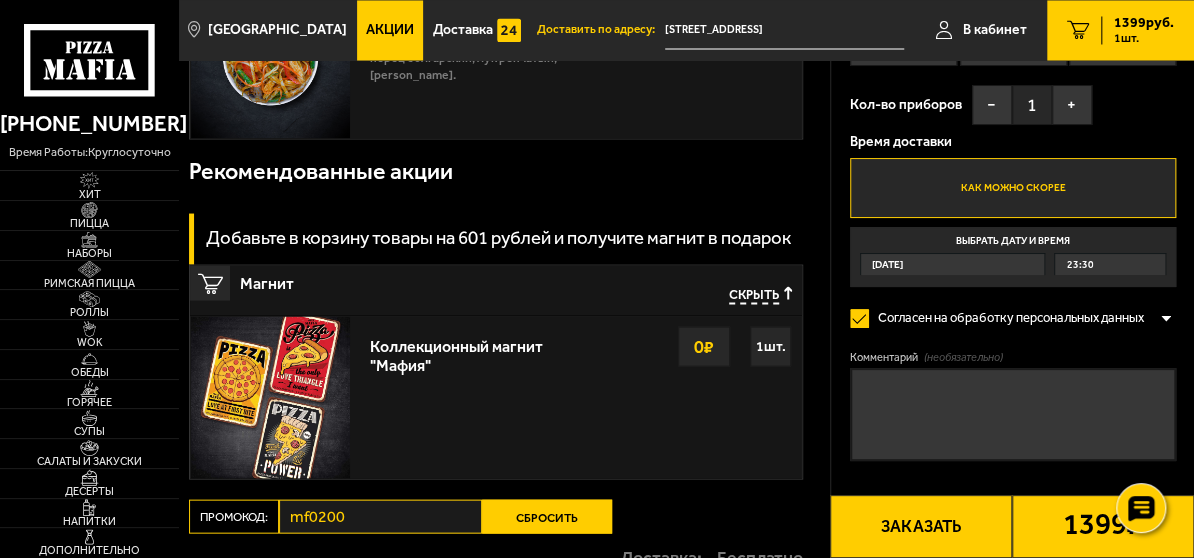 click on "Сегодня" at bounding box center (952, 264) 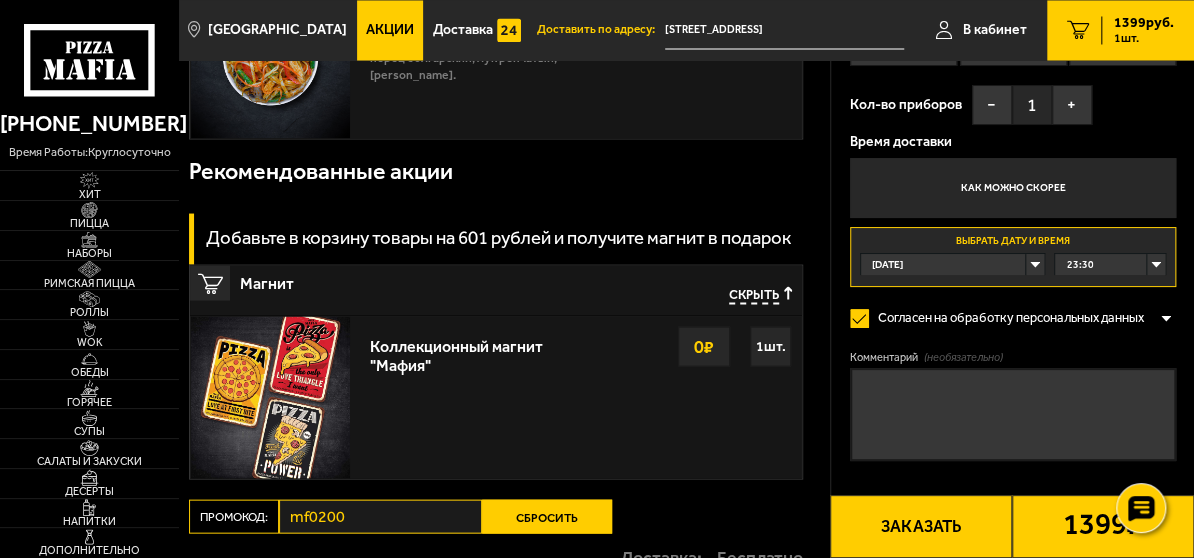 click on "Сегодня" at bounding box center [952, 264] 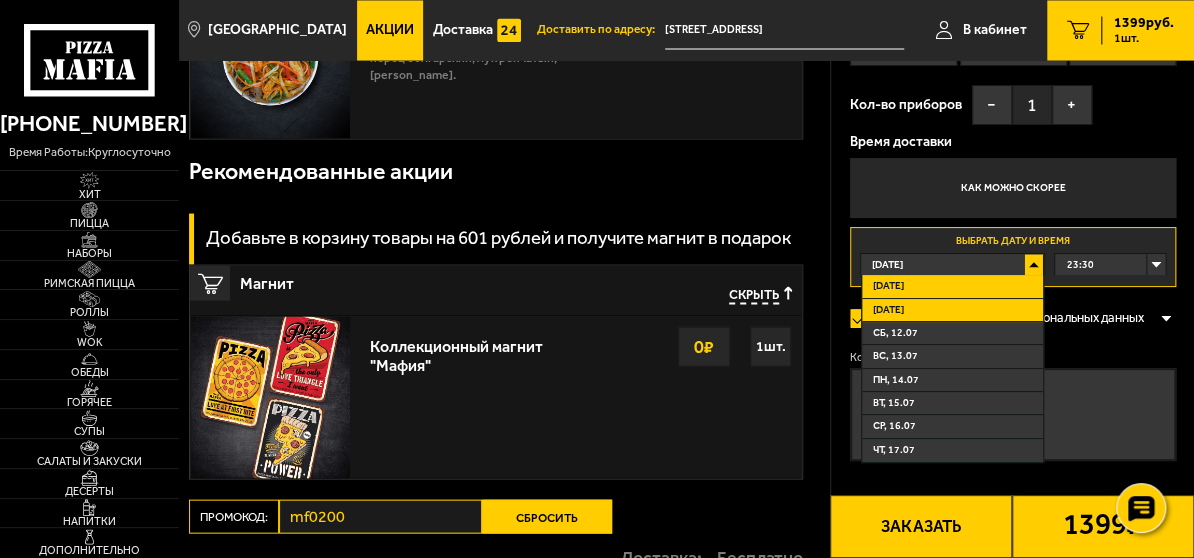 click on "Завтра" at bounding box center [952, 310] 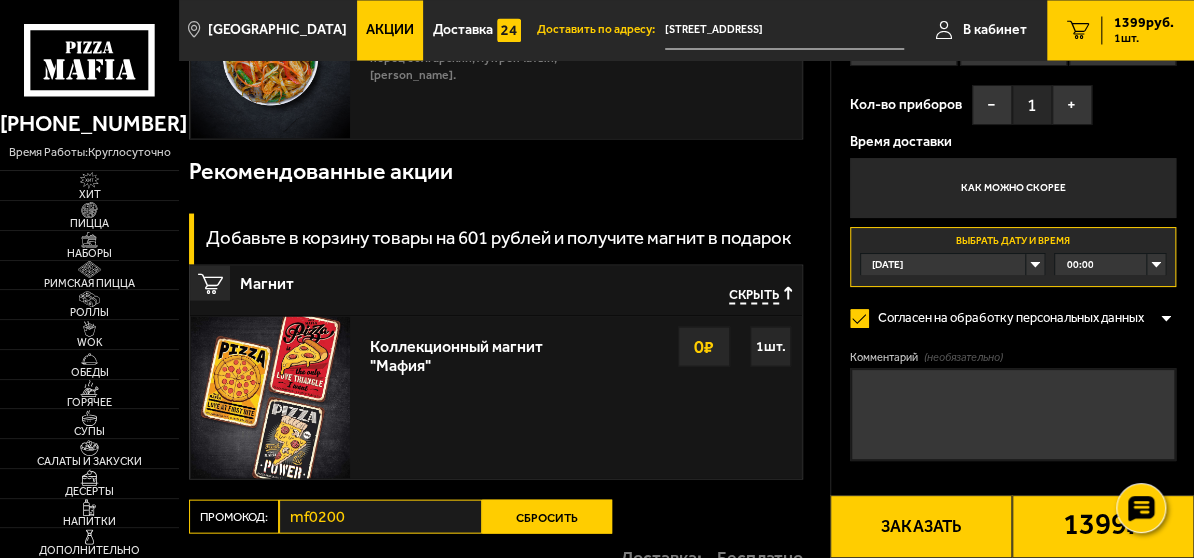 click on "00:00" at bounding box center (1110, 264) 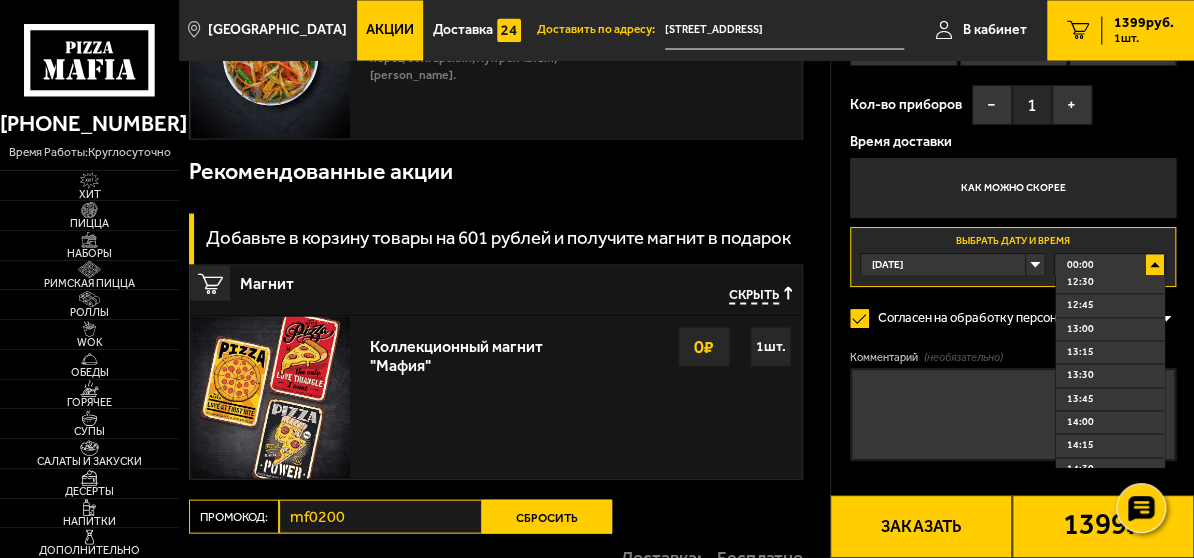 scroll, scrollTop: 1224, scrollLeft: 0, axis: vertical 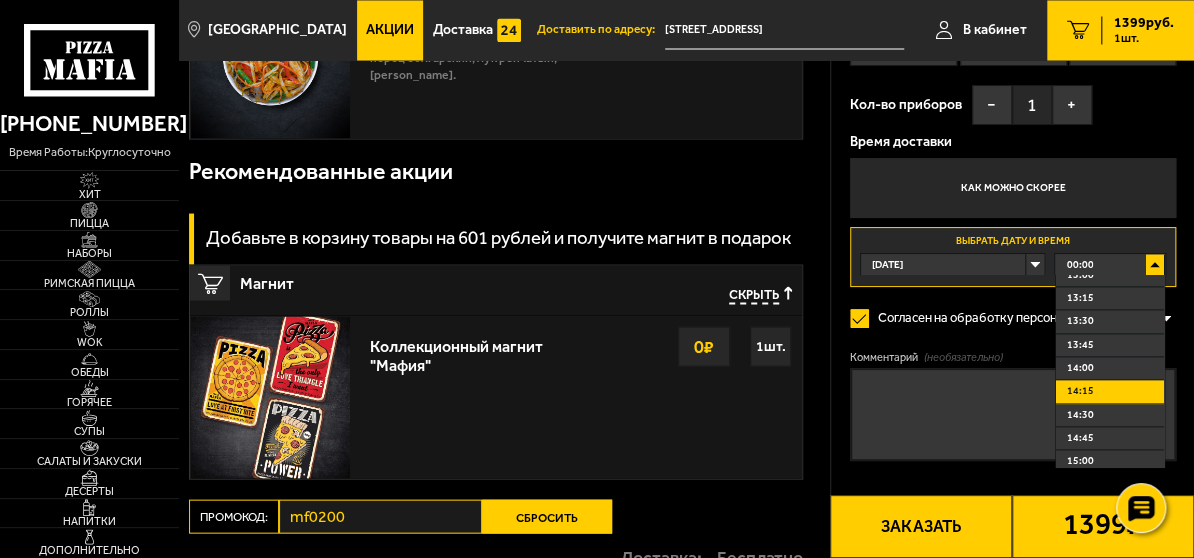 click on "14:15" at bounding box center [1110, 391] 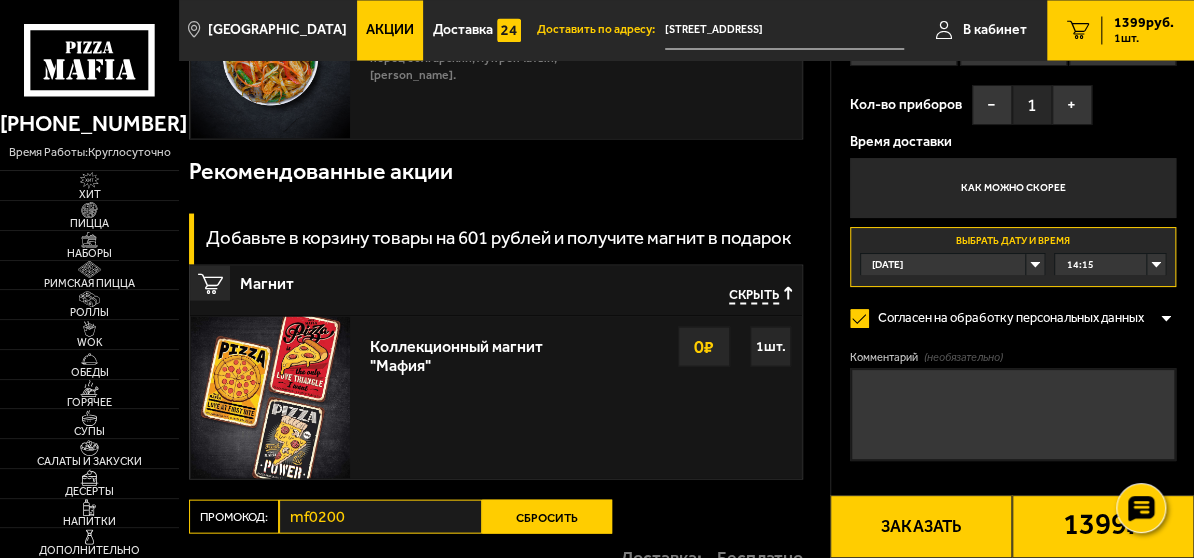 click on "14:15" at bounding box center (1110, 264) 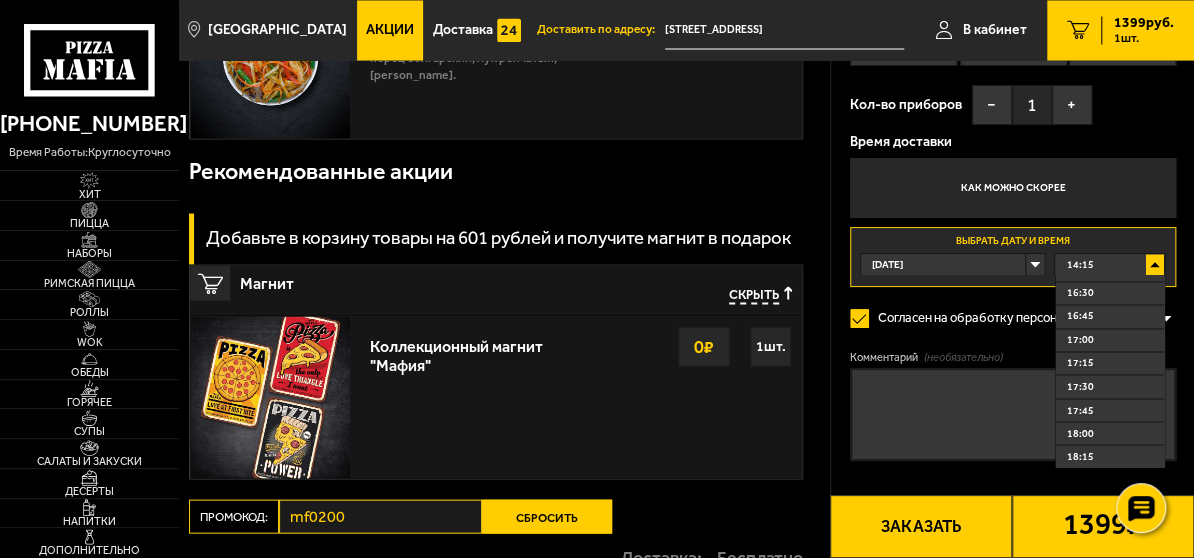 scroll, scrollTop: 1543, scrollLeft: 0, axis: vertical 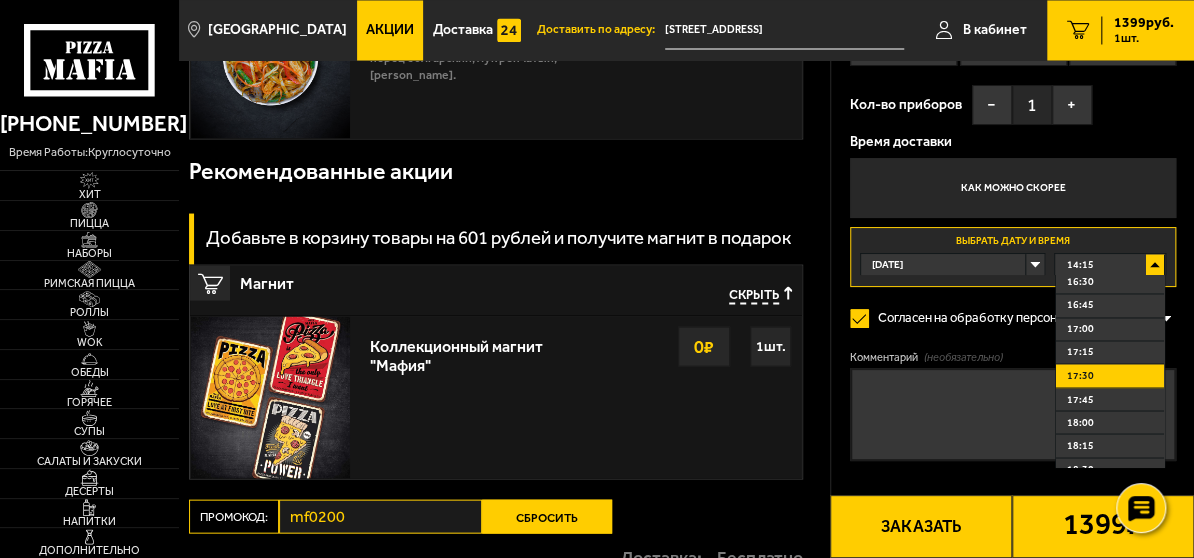 click on "17:30" at bounding box center [1110, 375] 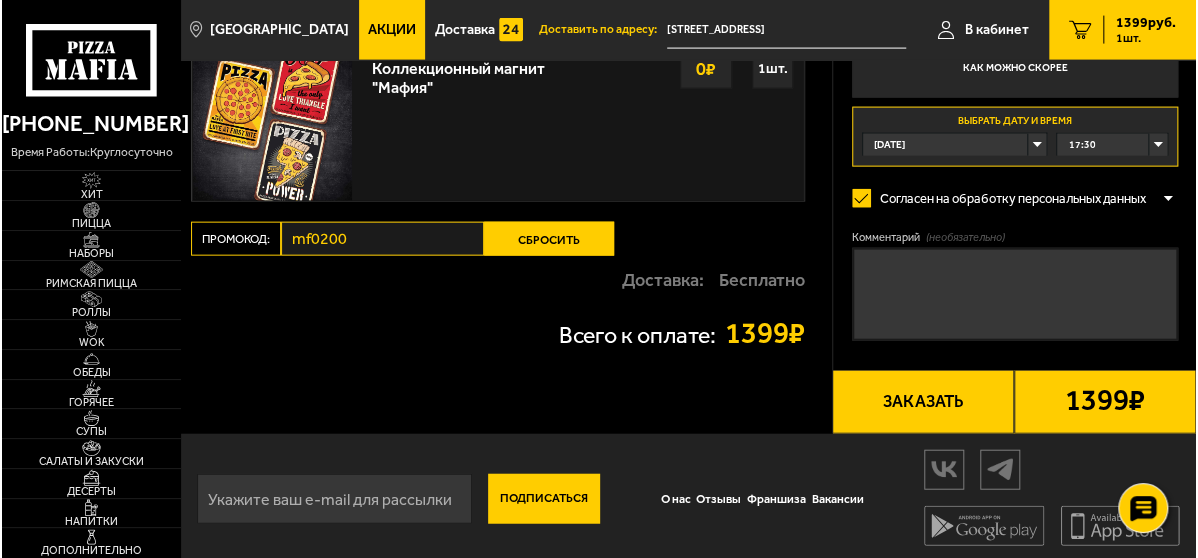 scroll, scrollTop: 1904, scrollLeft: 0, axis: vertical 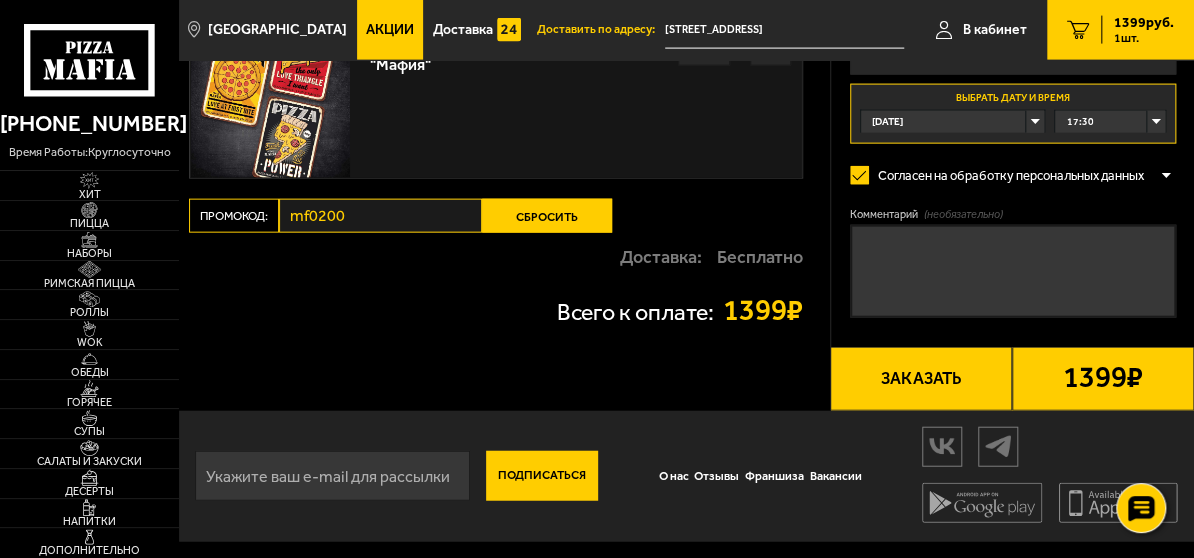 click on "Заказать" at bounding box center (921, 378) 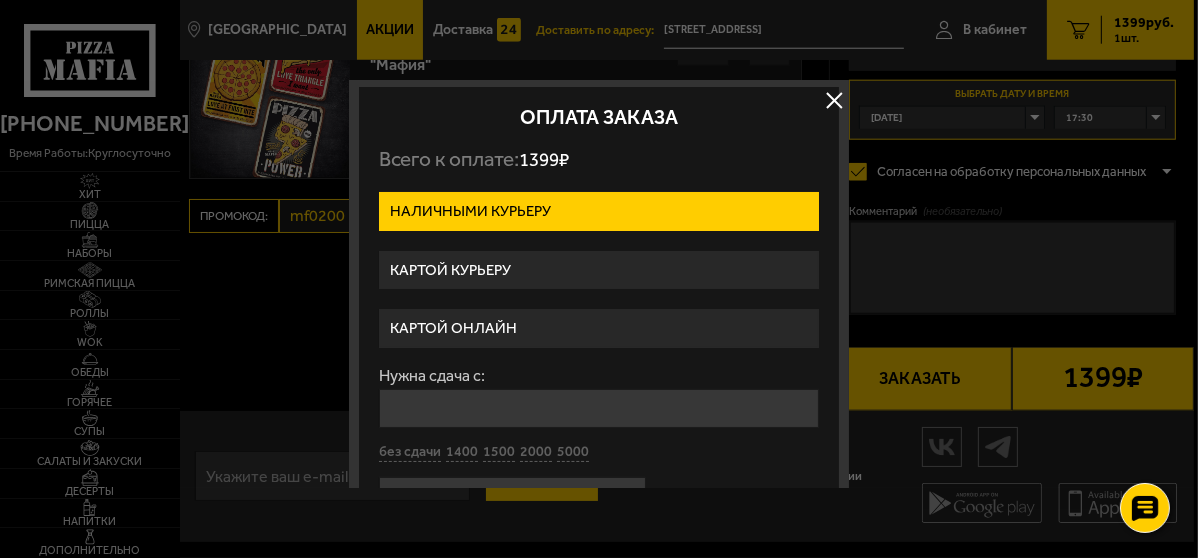 click on "Картой курьеру" at bounding box center (599, 270) 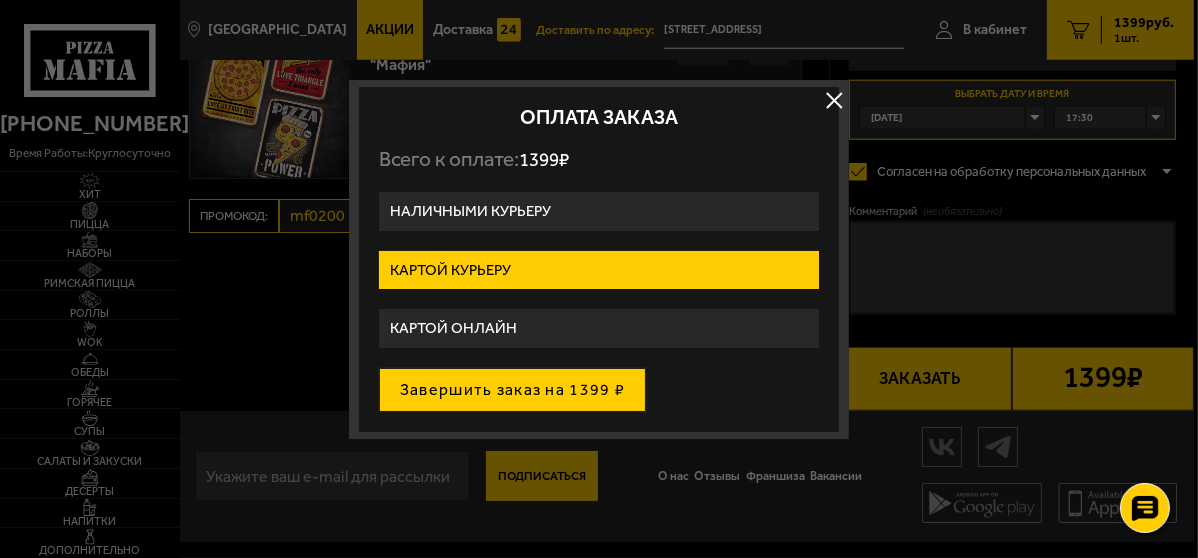 click on "Завершить заказ на 1399 ₽" at bounding box center (512, 390) 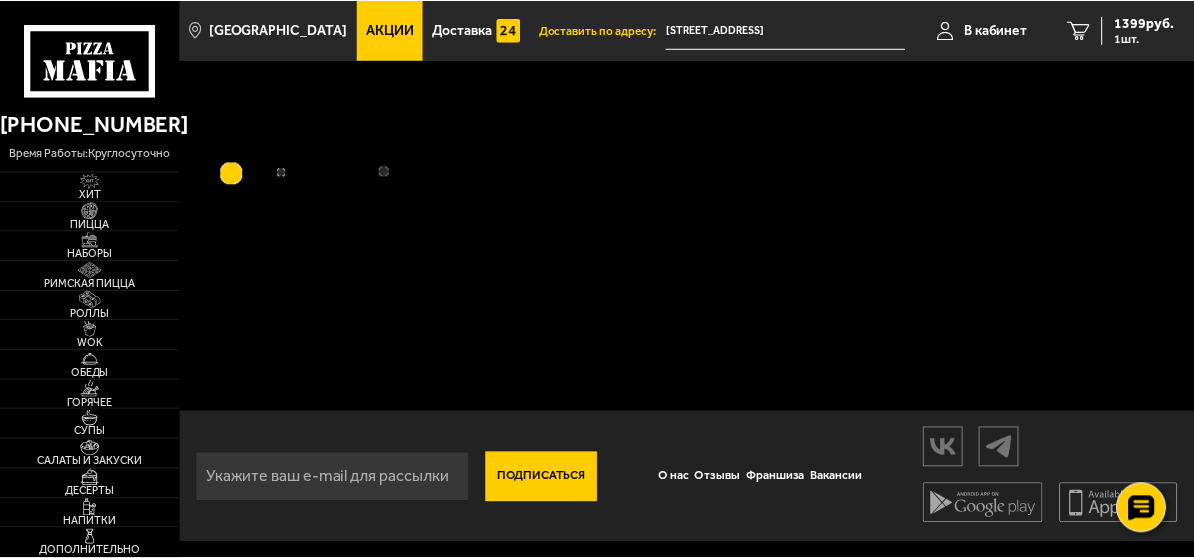 scroll, scrollTop: 0, scrollLeft: 0, axis: both 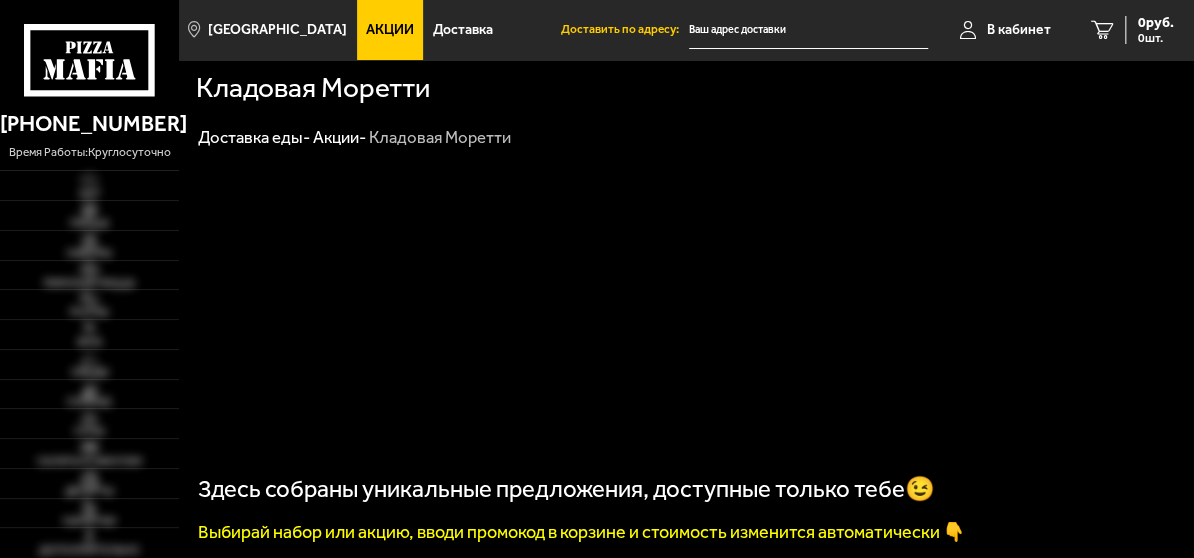 type on "[STREET_ADDRESS]" 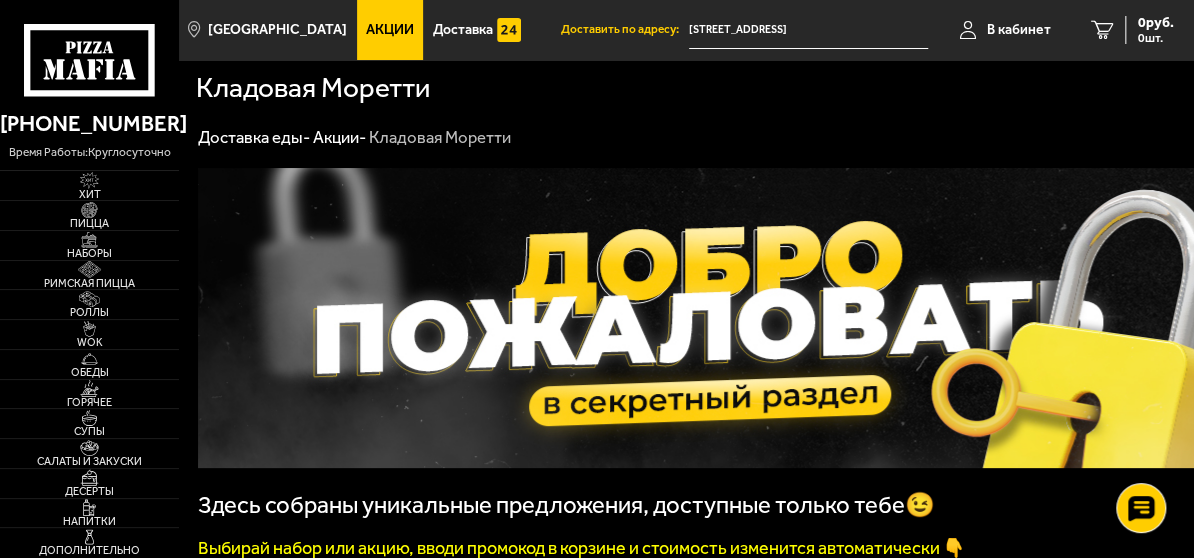 click at bounding box center (710, 318) 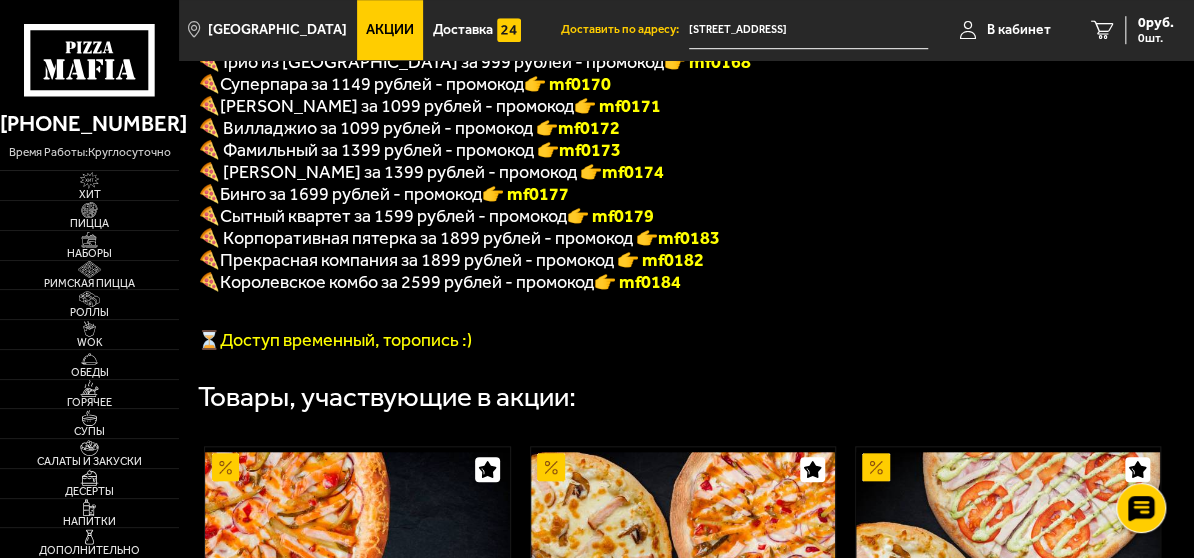 scroll, scrollTop: 599, scrollLeft: 0, axis: vertical 